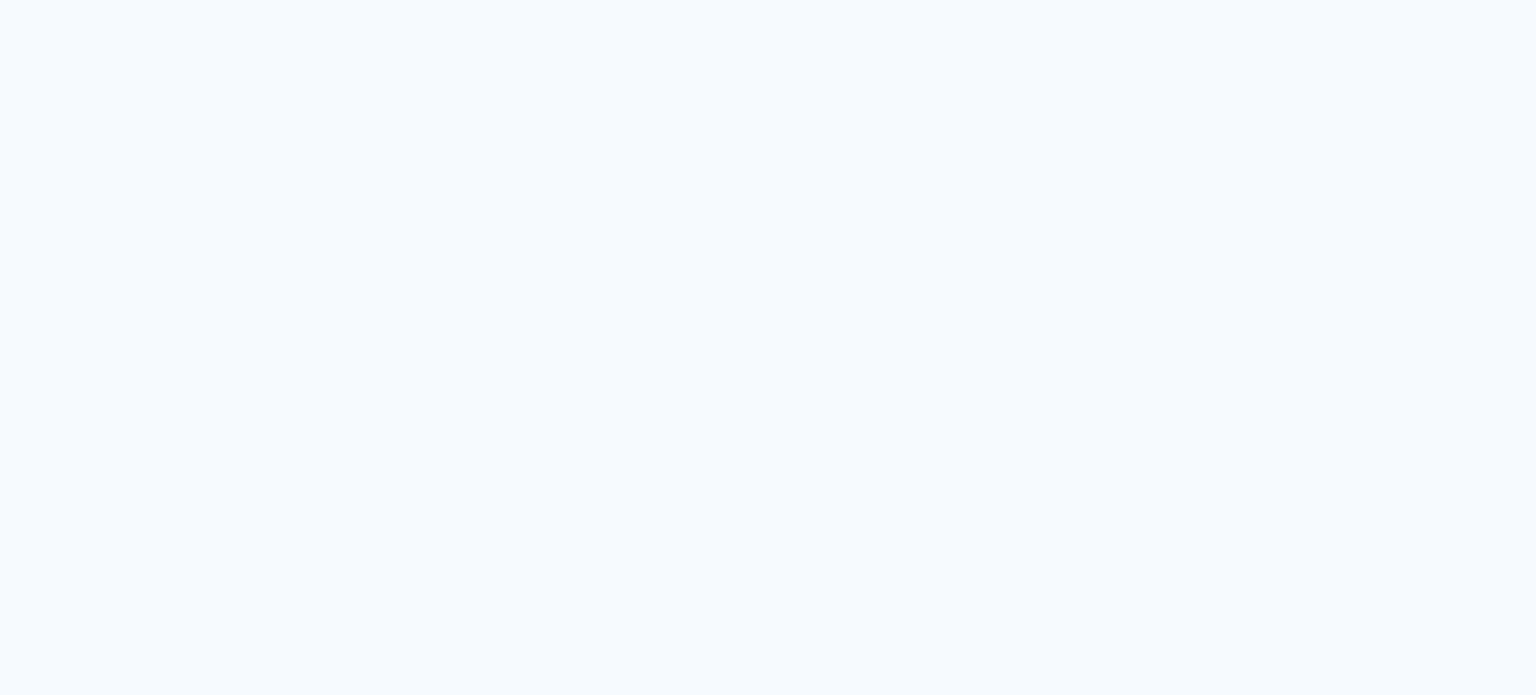 scroll, scrollTop: 0, scrollLeft: 0, axis: both 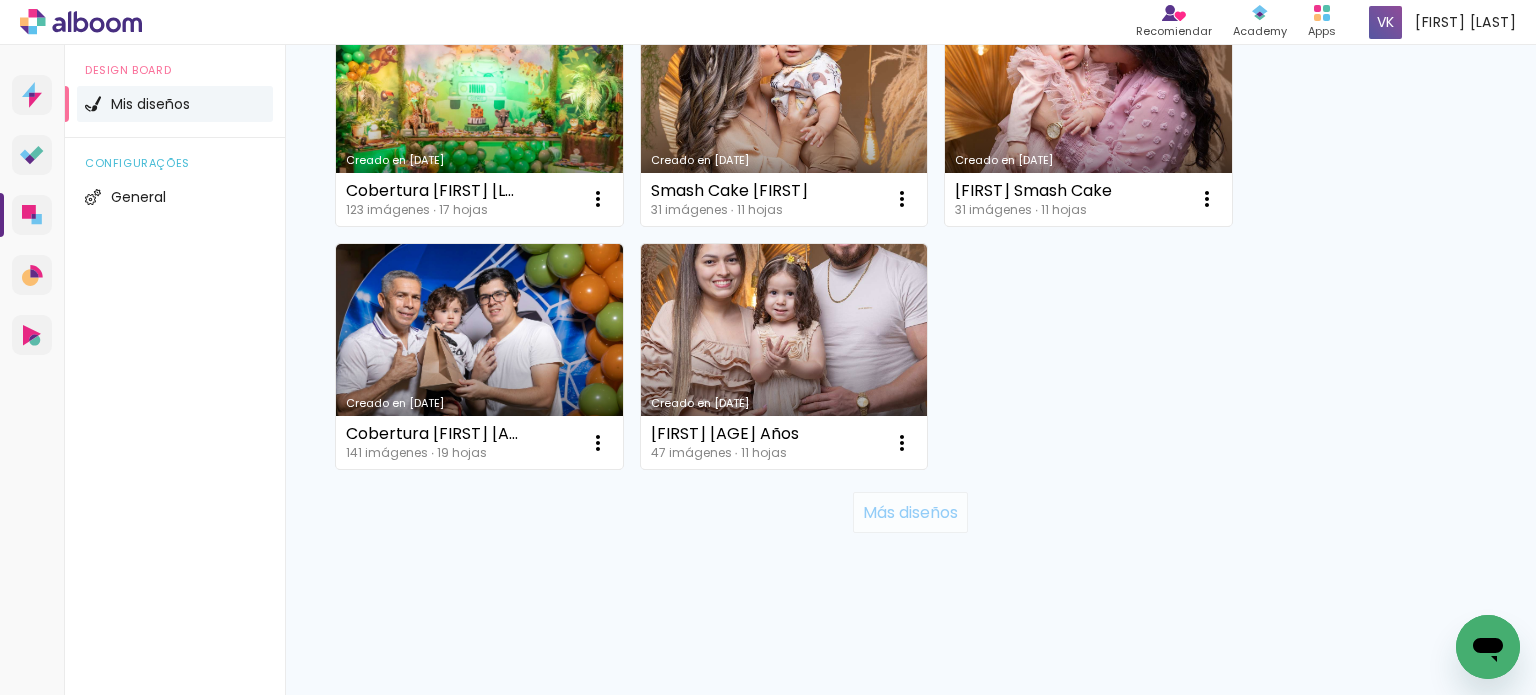 click on "Más diseños" 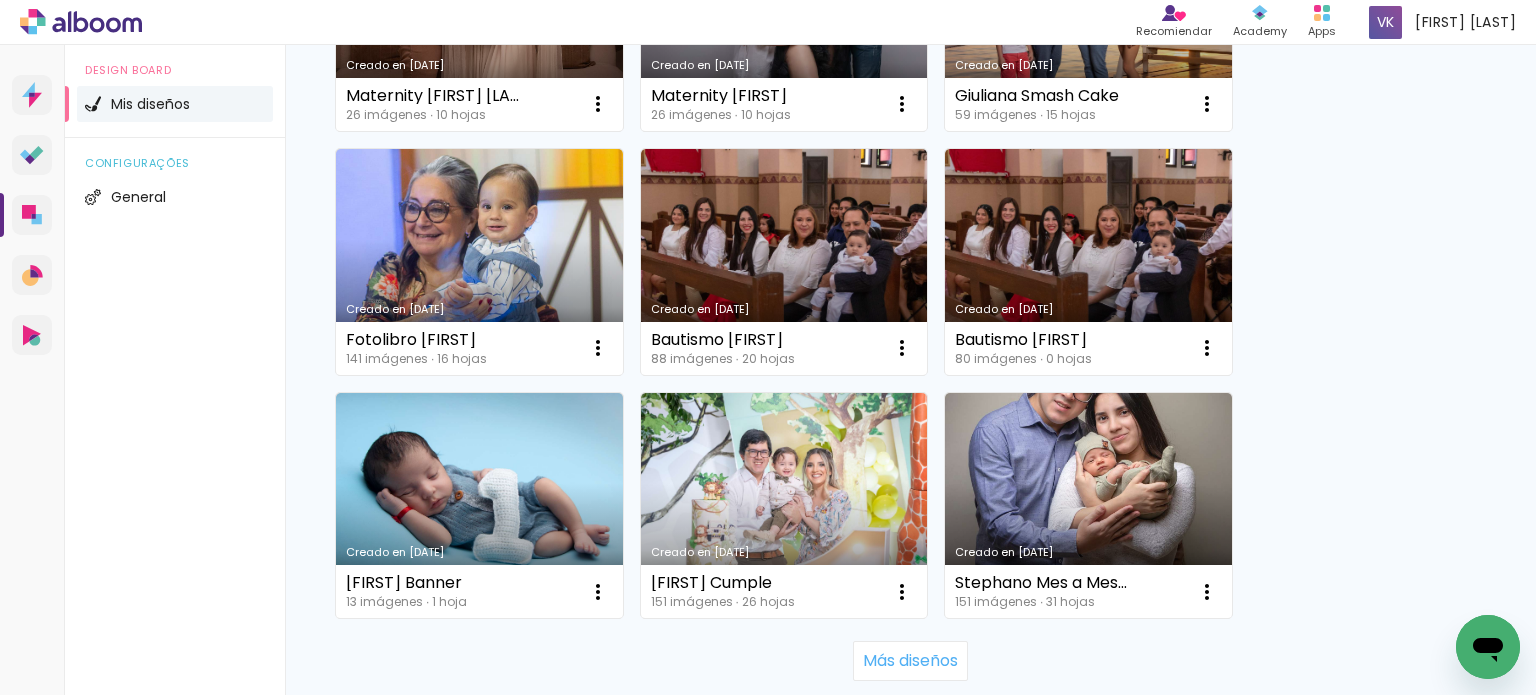 scroll, scrollTop: 3910, scrollLeft: 0, axis: vertical 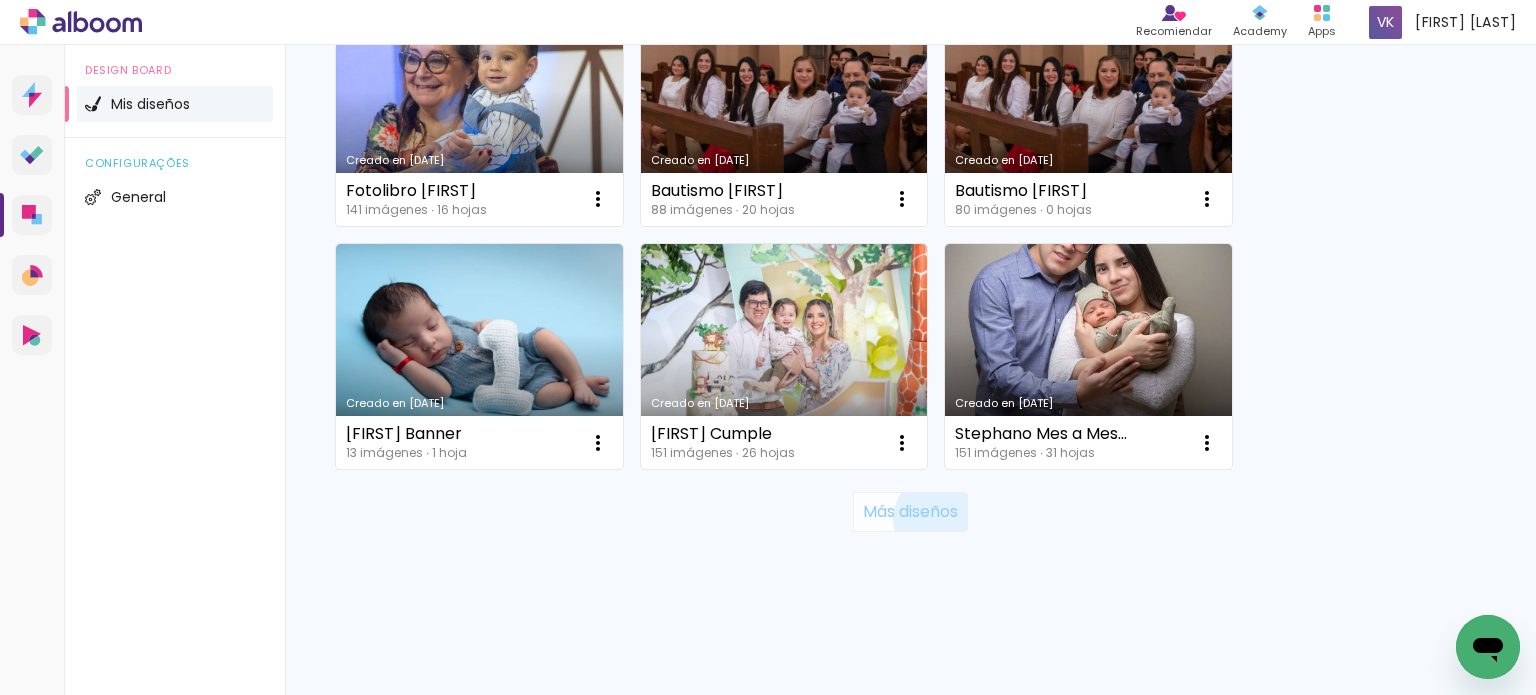 click on "Más diseños" 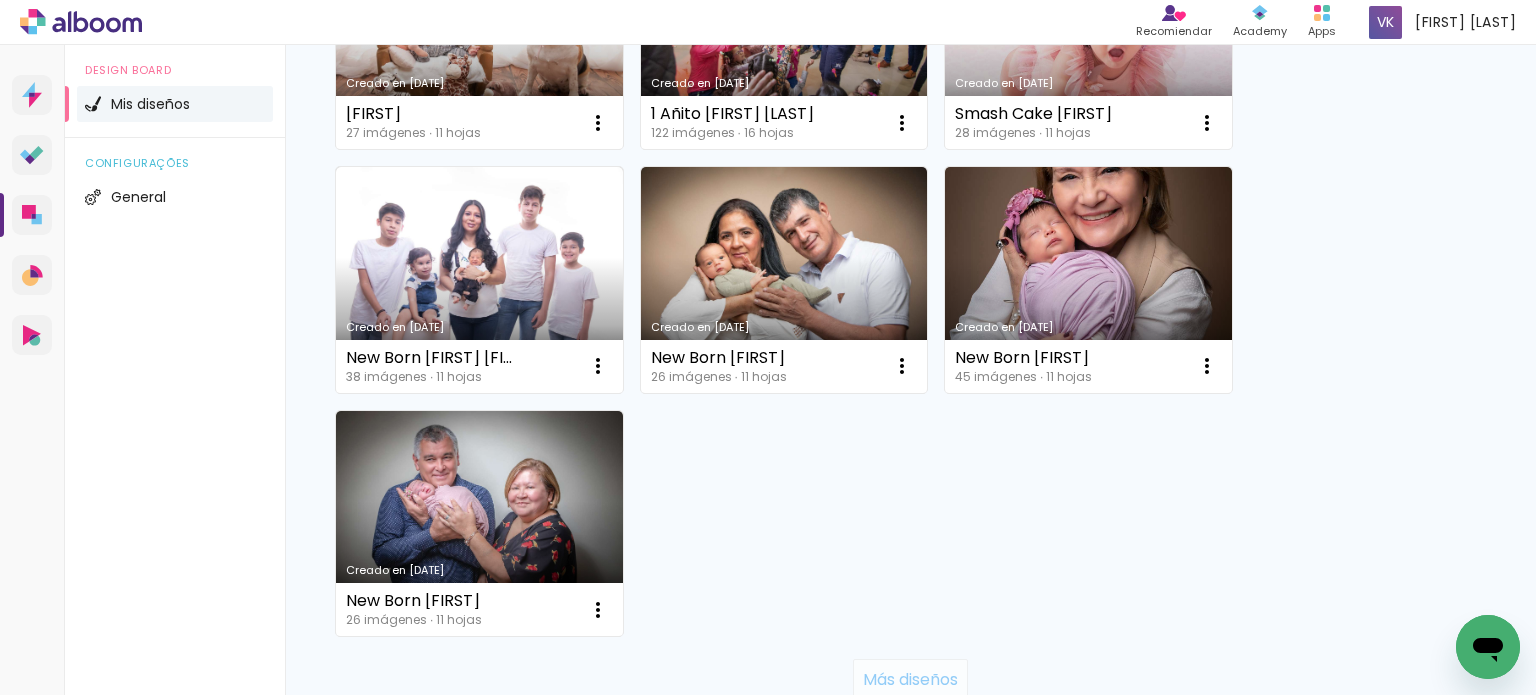 scroll, scrollTop: 6102, scrollLeft: 0, axis: vertical 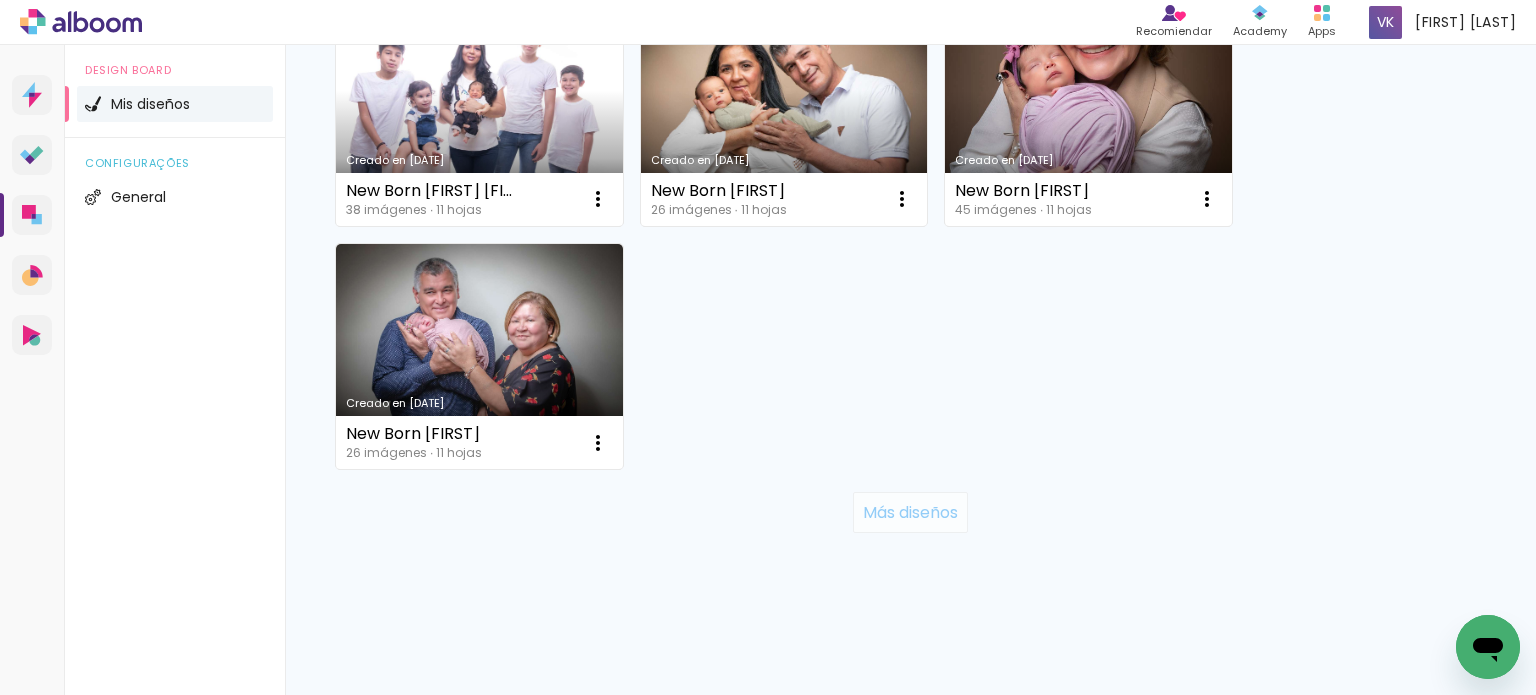 click on "Más diseños" 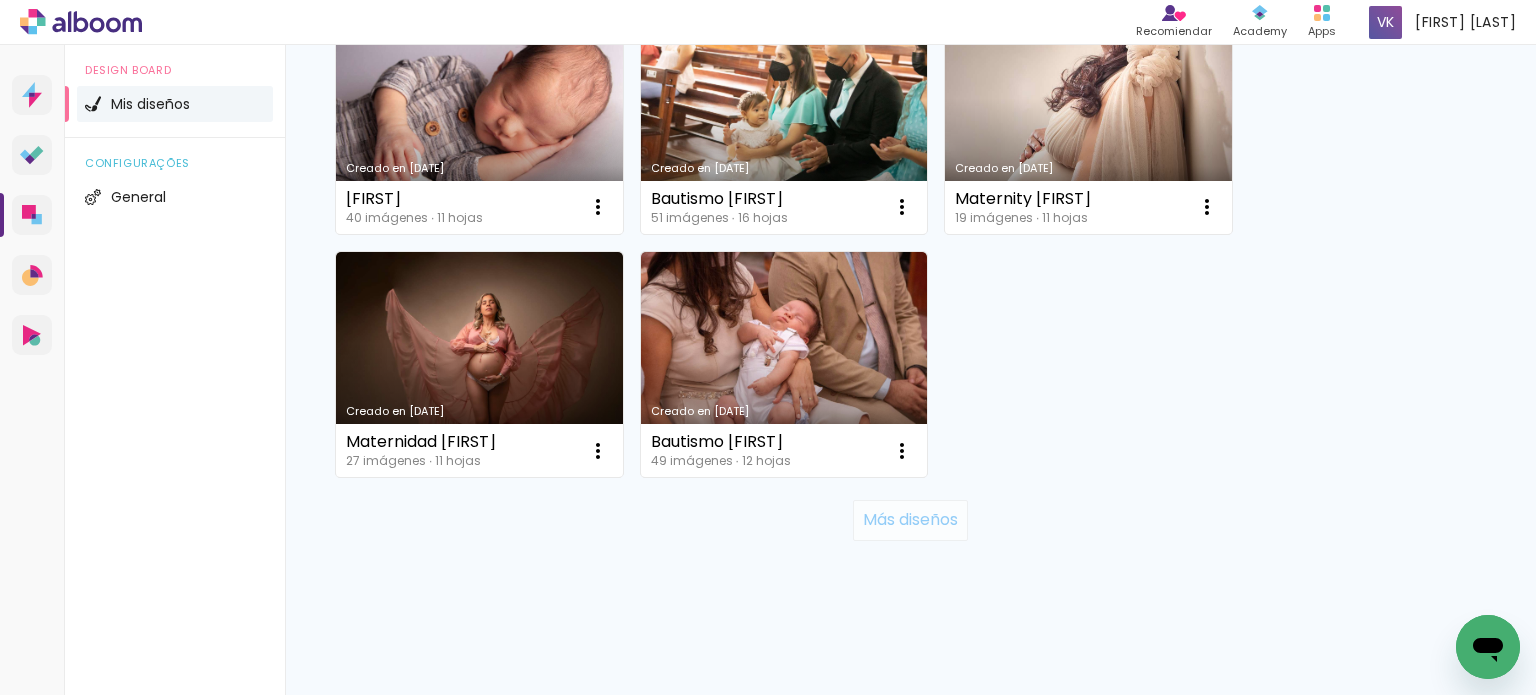 scroll, scrollTop: 8051, scrollLeft: 0, axis: vertical 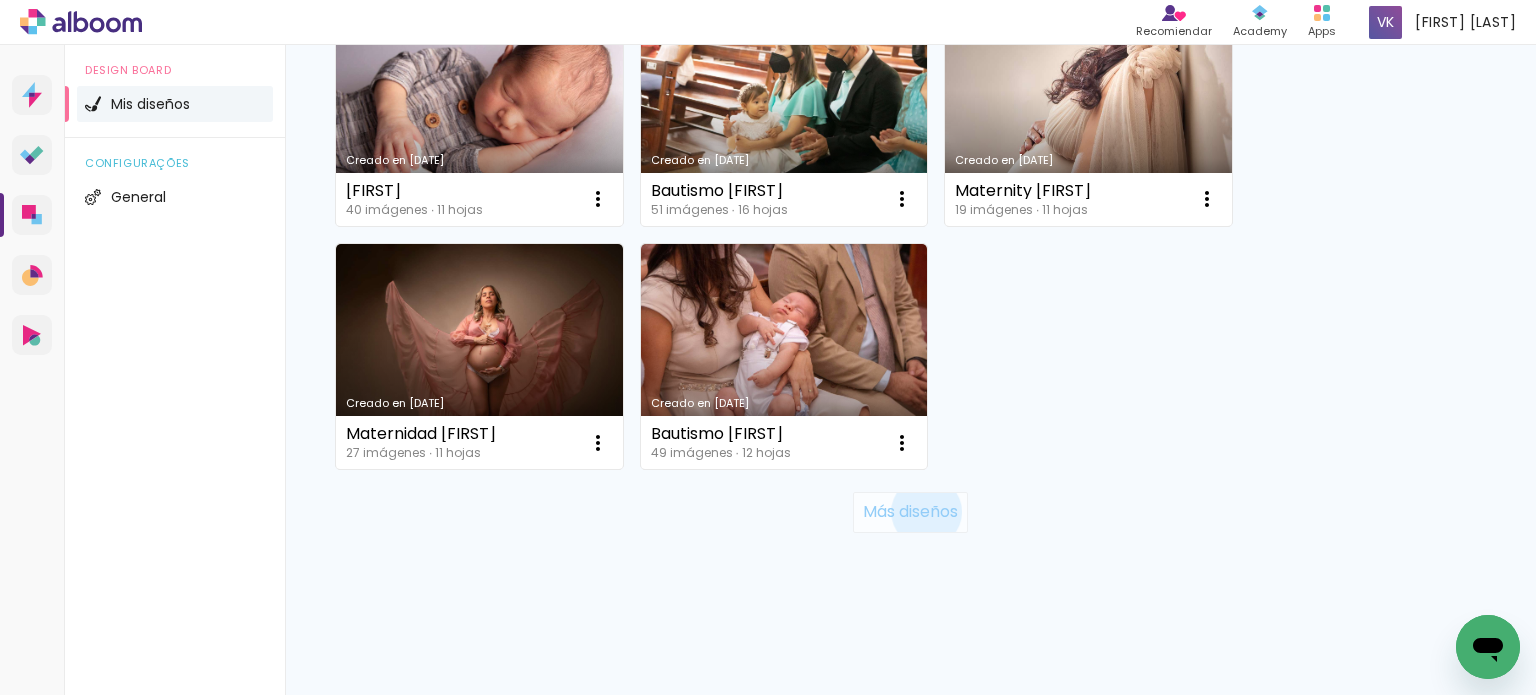 click on "Más diseños" 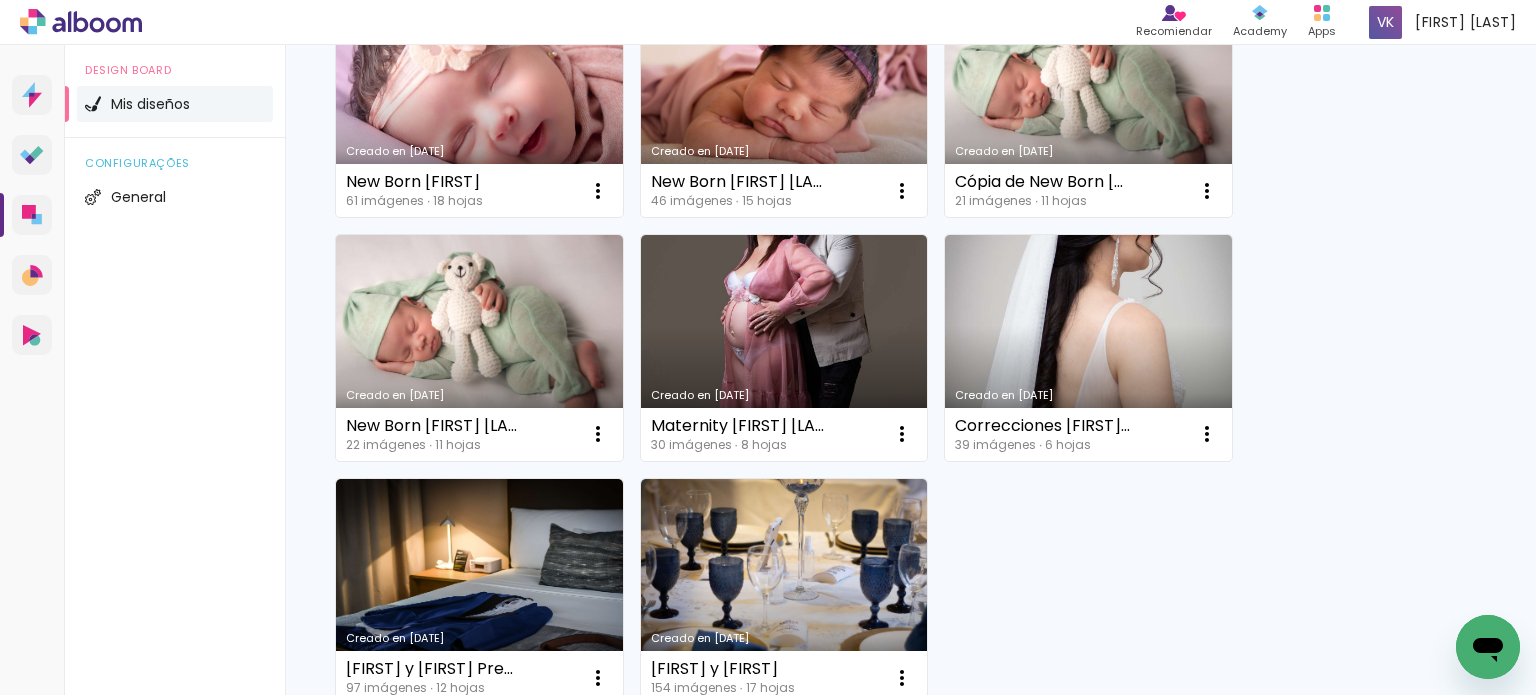 scroll, scrollTop: 9716, scrollLeft: 0, axis: vertical 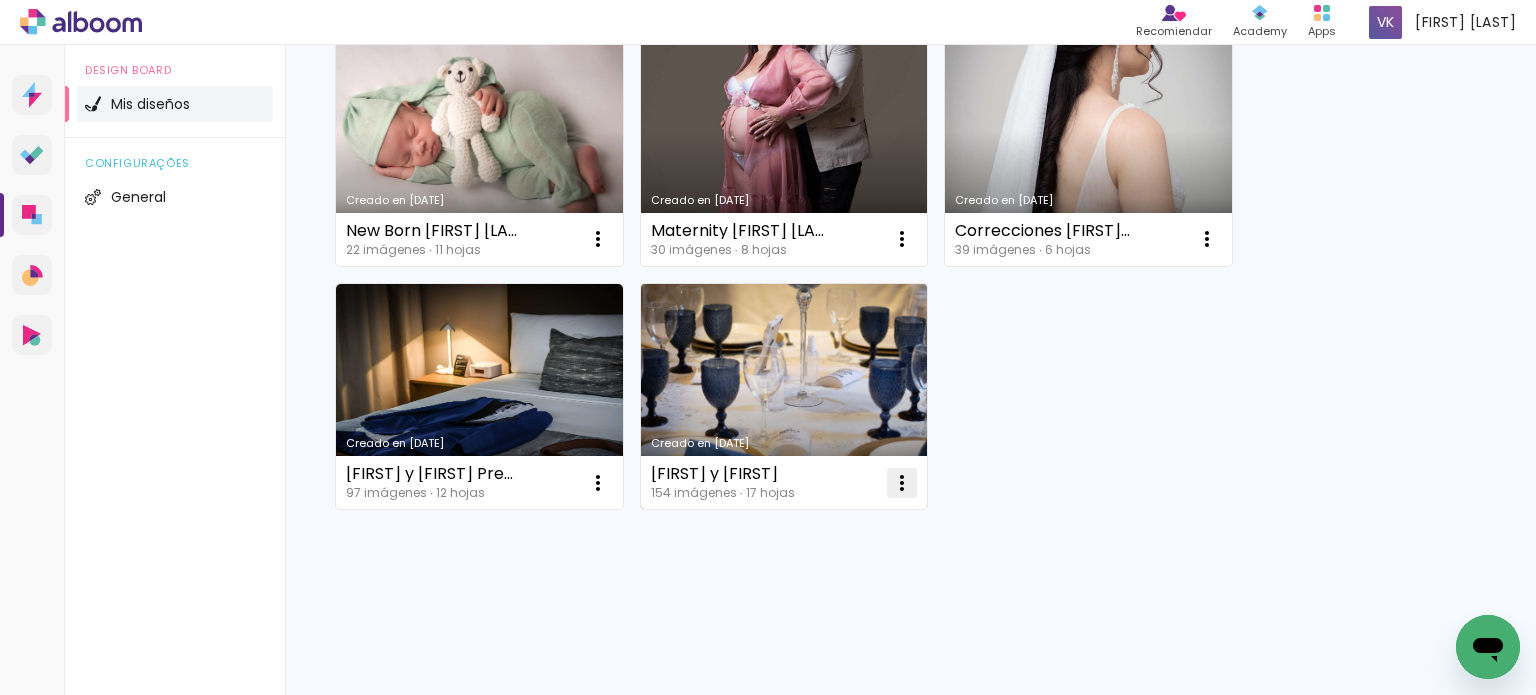 click at bounding box center (598, -9261) 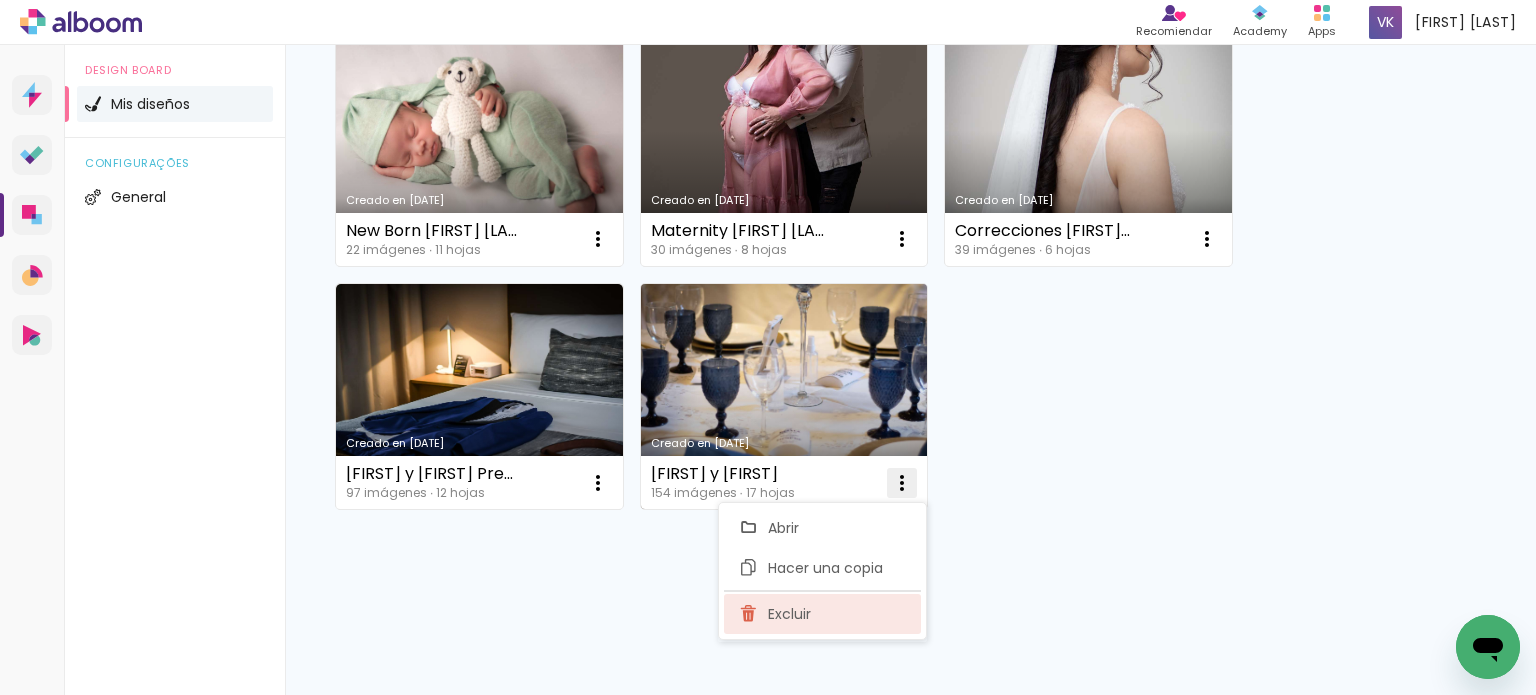 click on "Excluir" 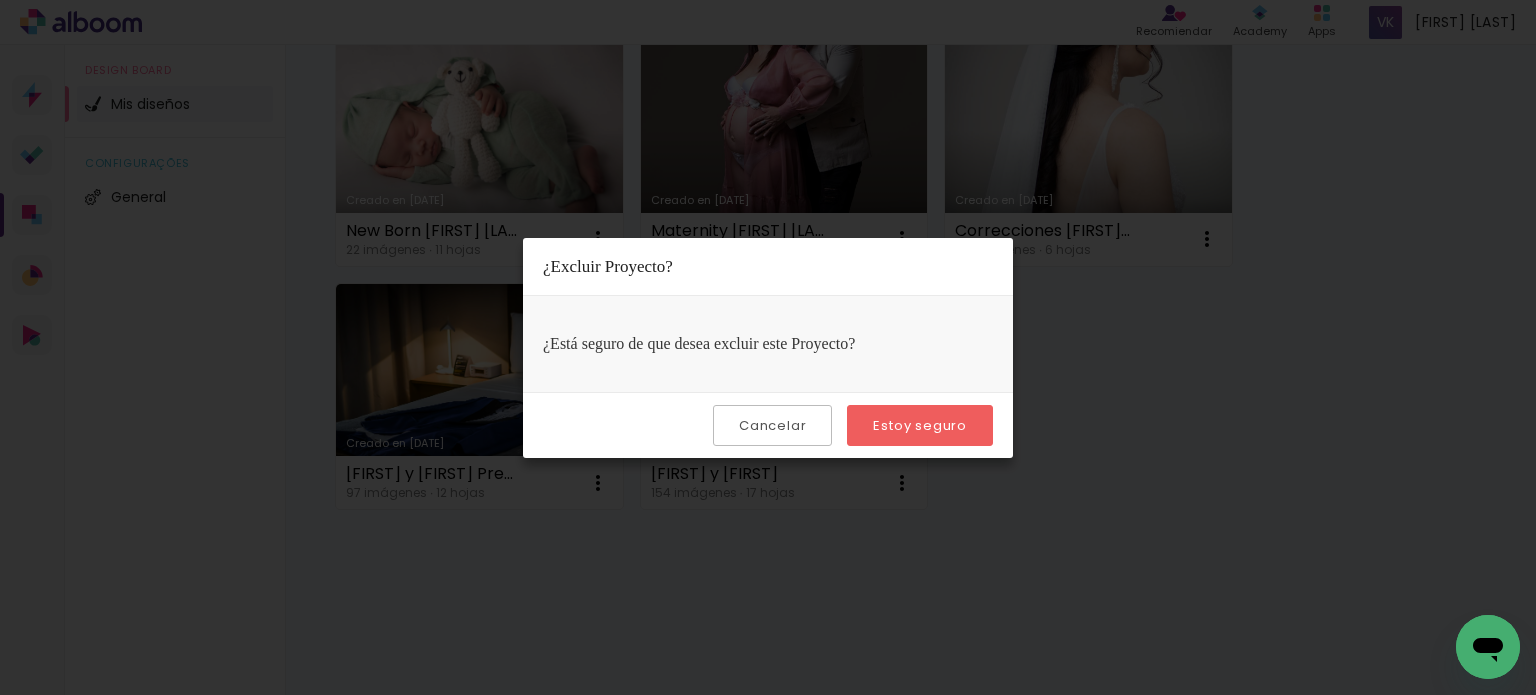 click on "Estoy seguro" at bounding box center (0, 0) 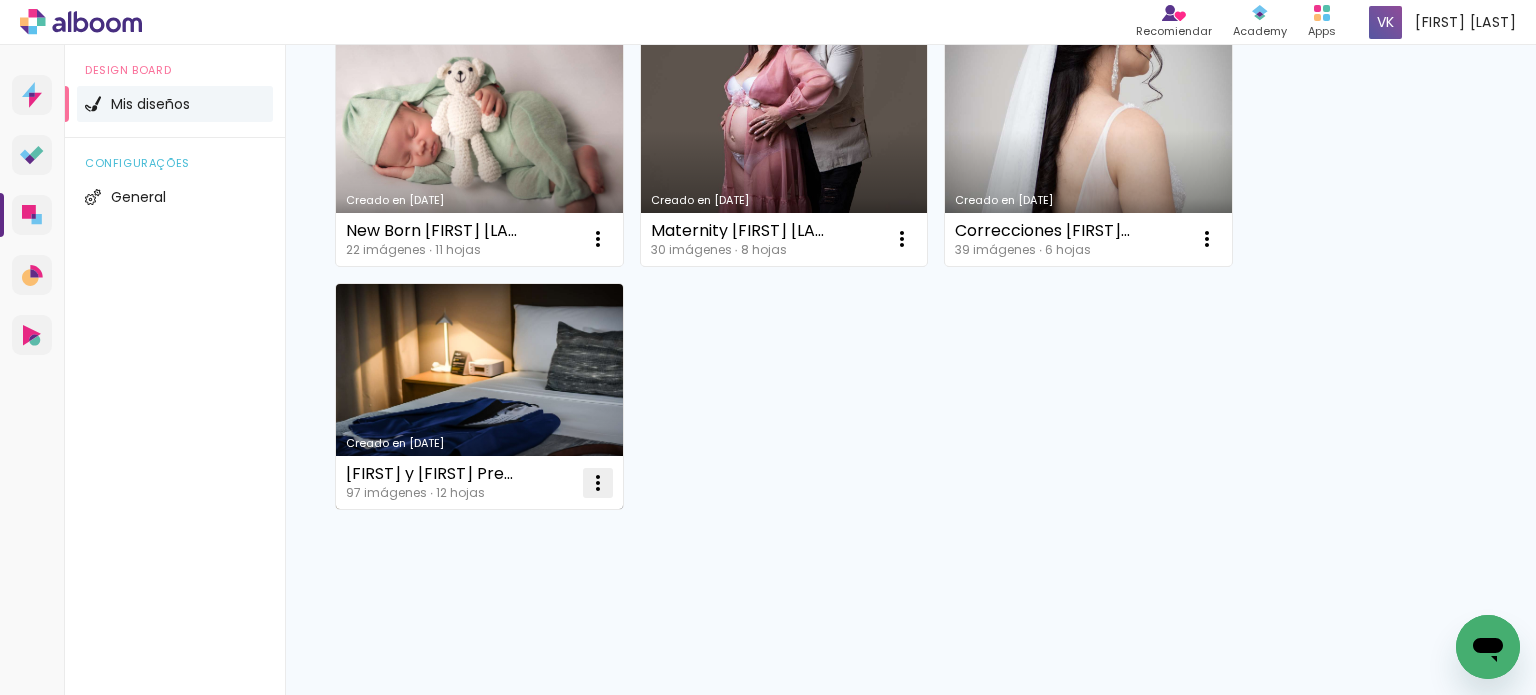 click at bounding box center [598, -9261] 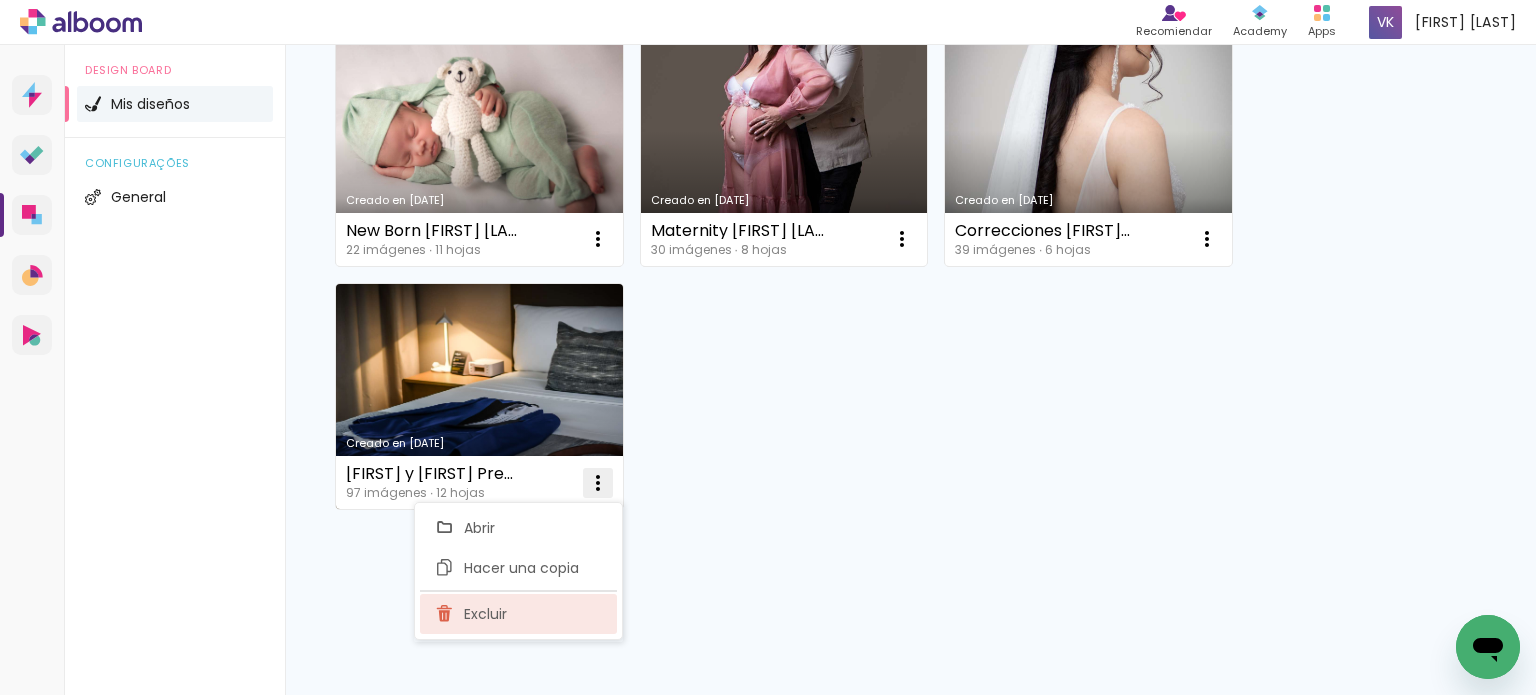 click on "Excluir" 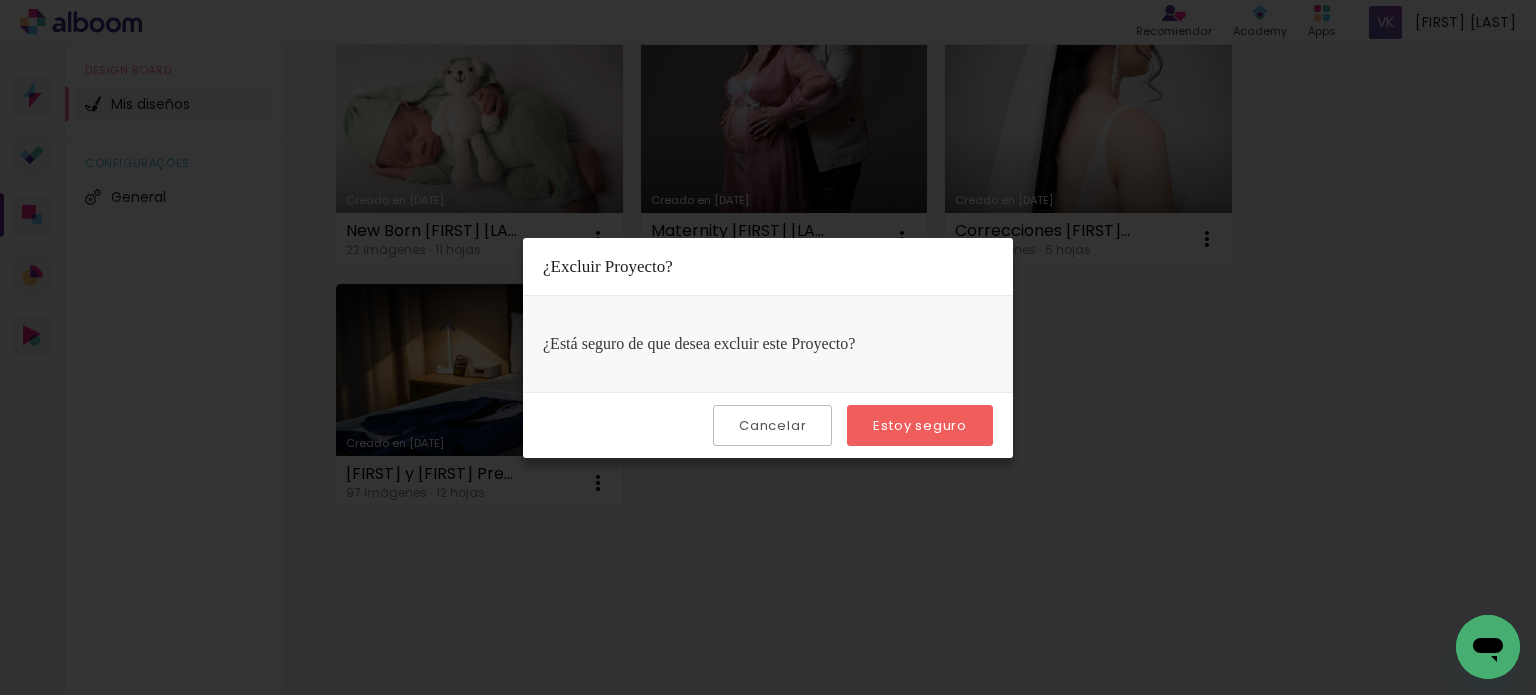click on "Estoy seguro" at bounding box center [0, 0] 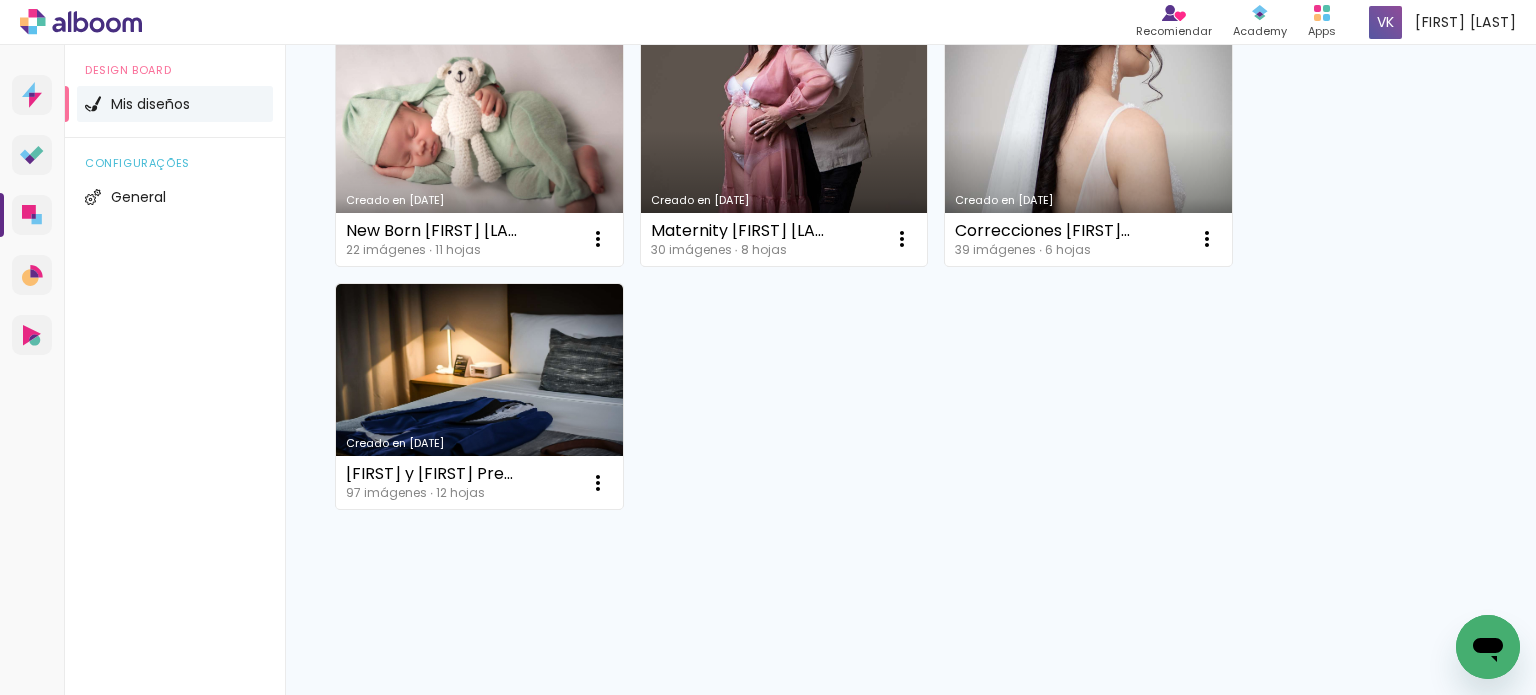 scroll, scrollTop: 9472, scrollLeft: 0, axis: vertical 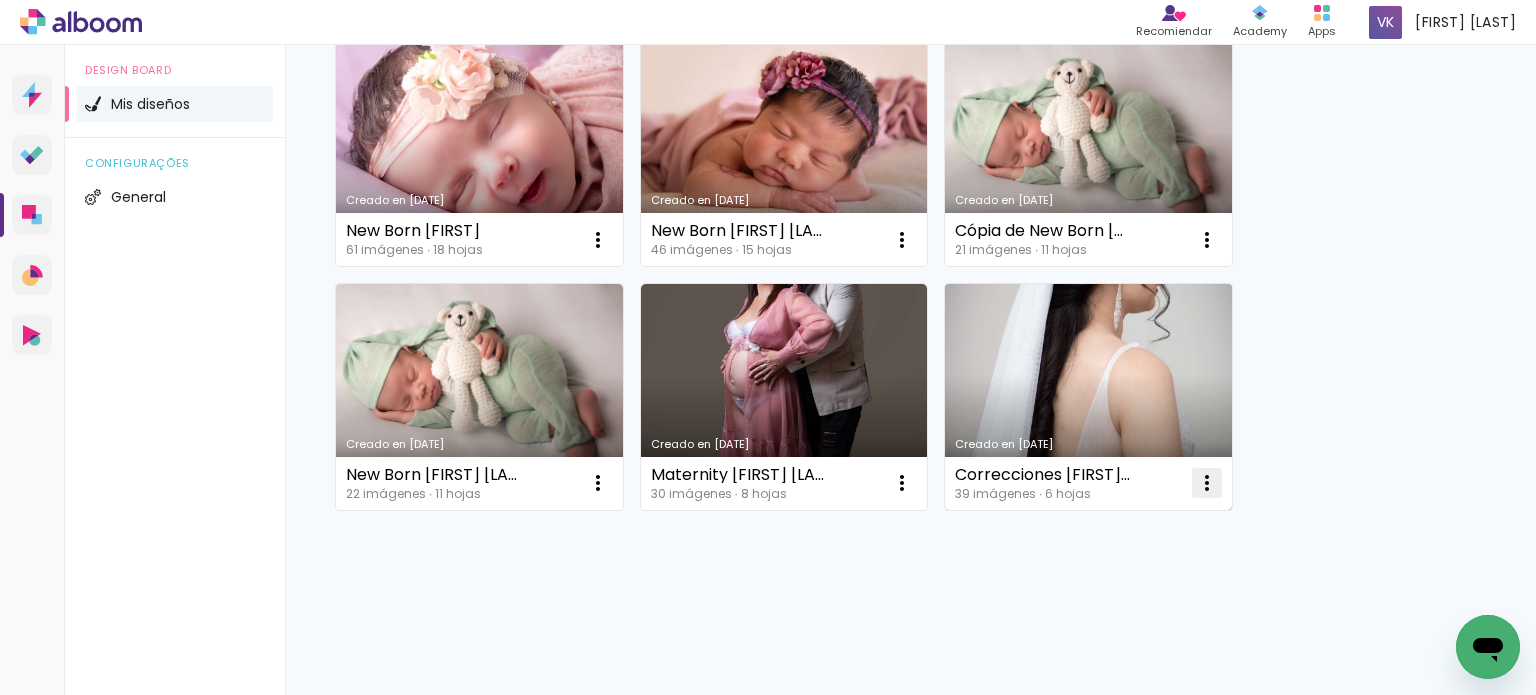 click at bounding box center (598, -9017) 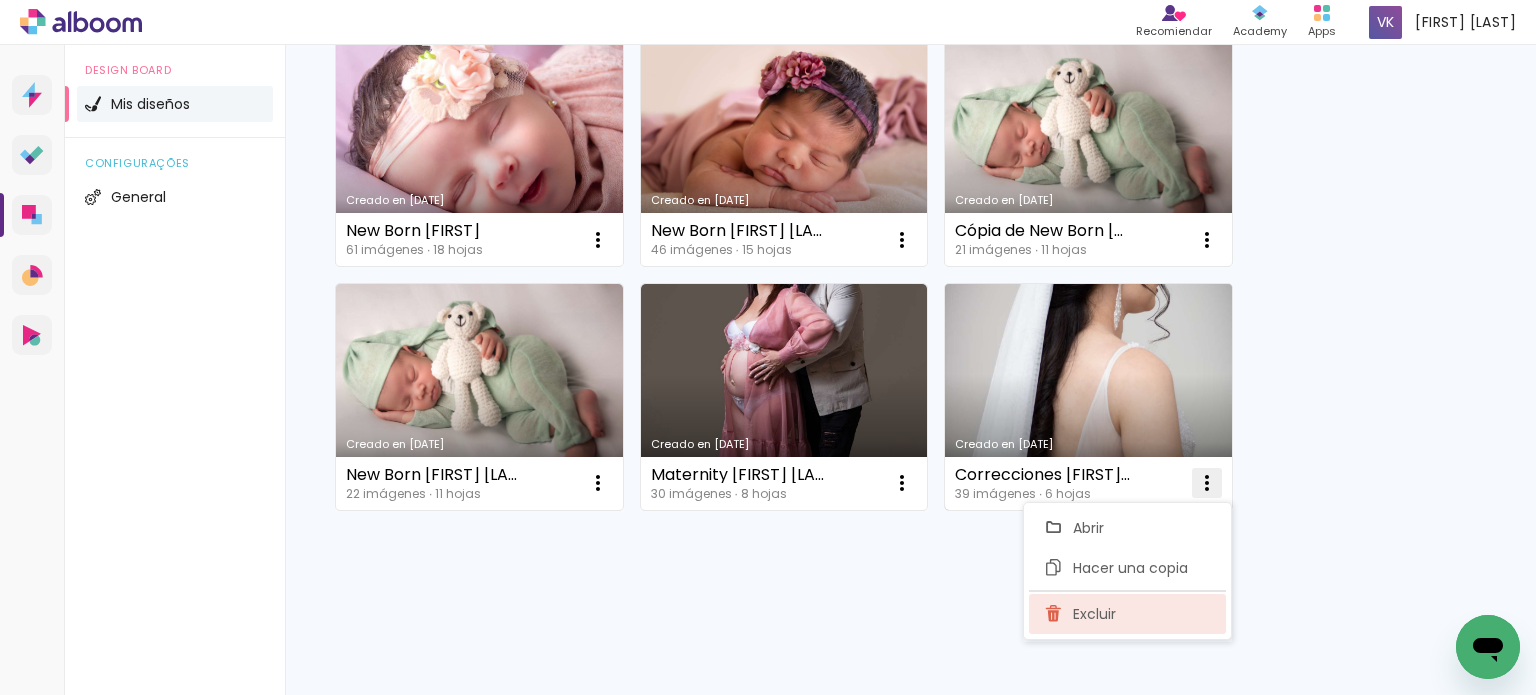 click on "Excluir" 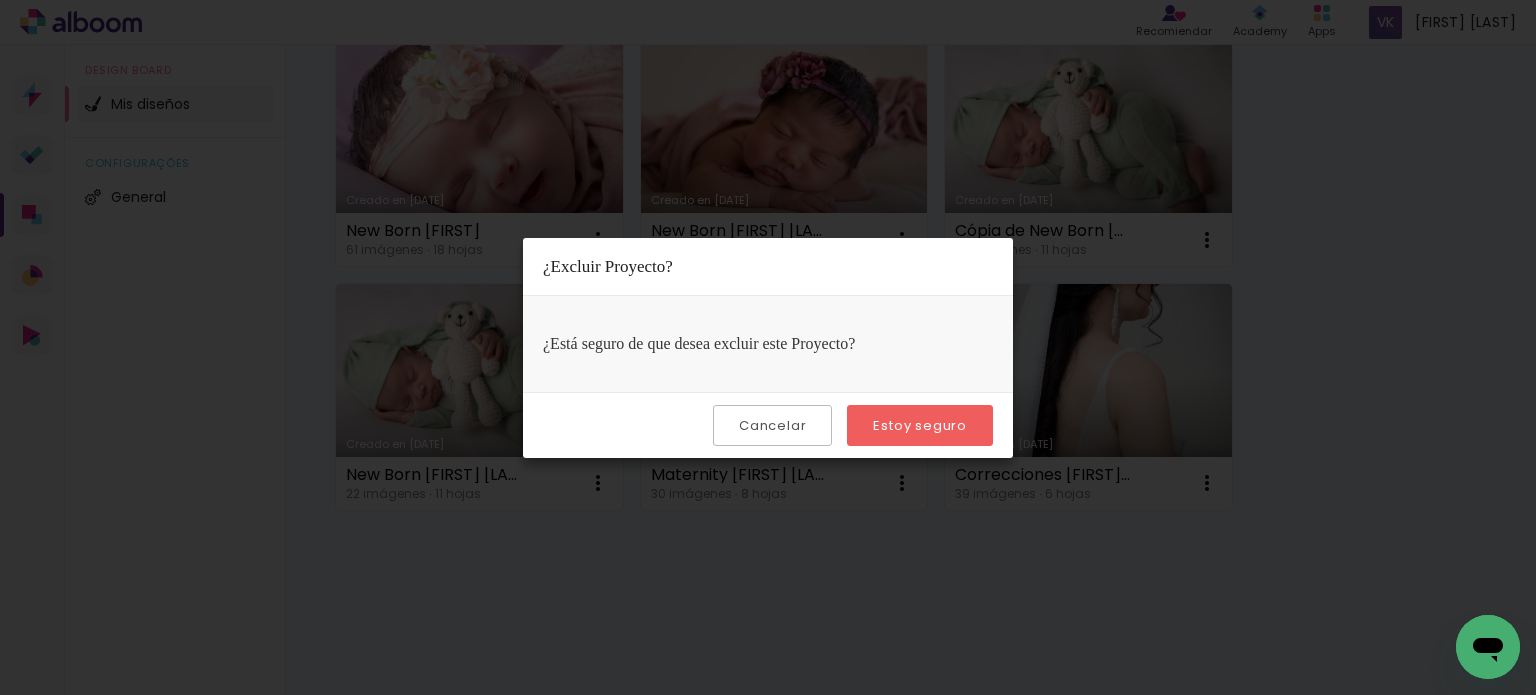 click on "Estoy seguro" at bounding box center (0, 0) 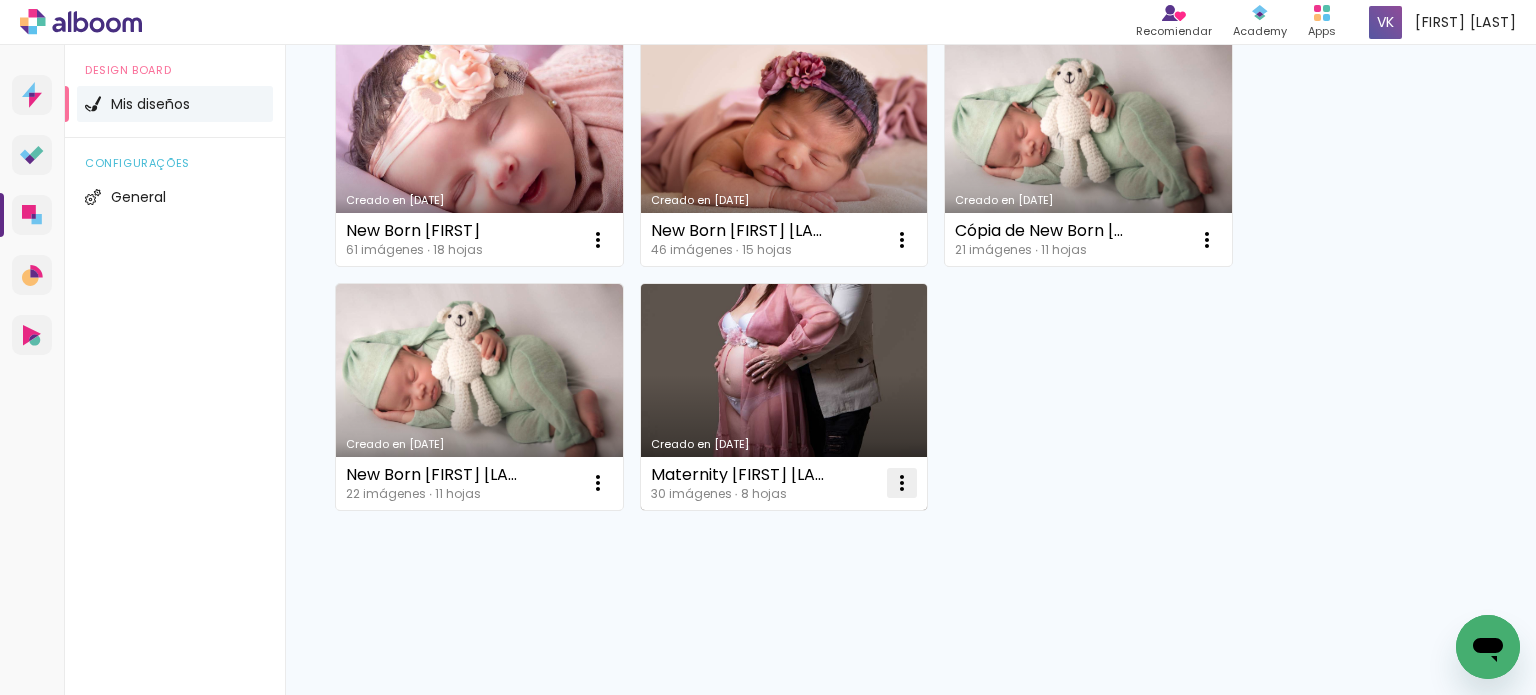 click at bounding box center (902, 483) 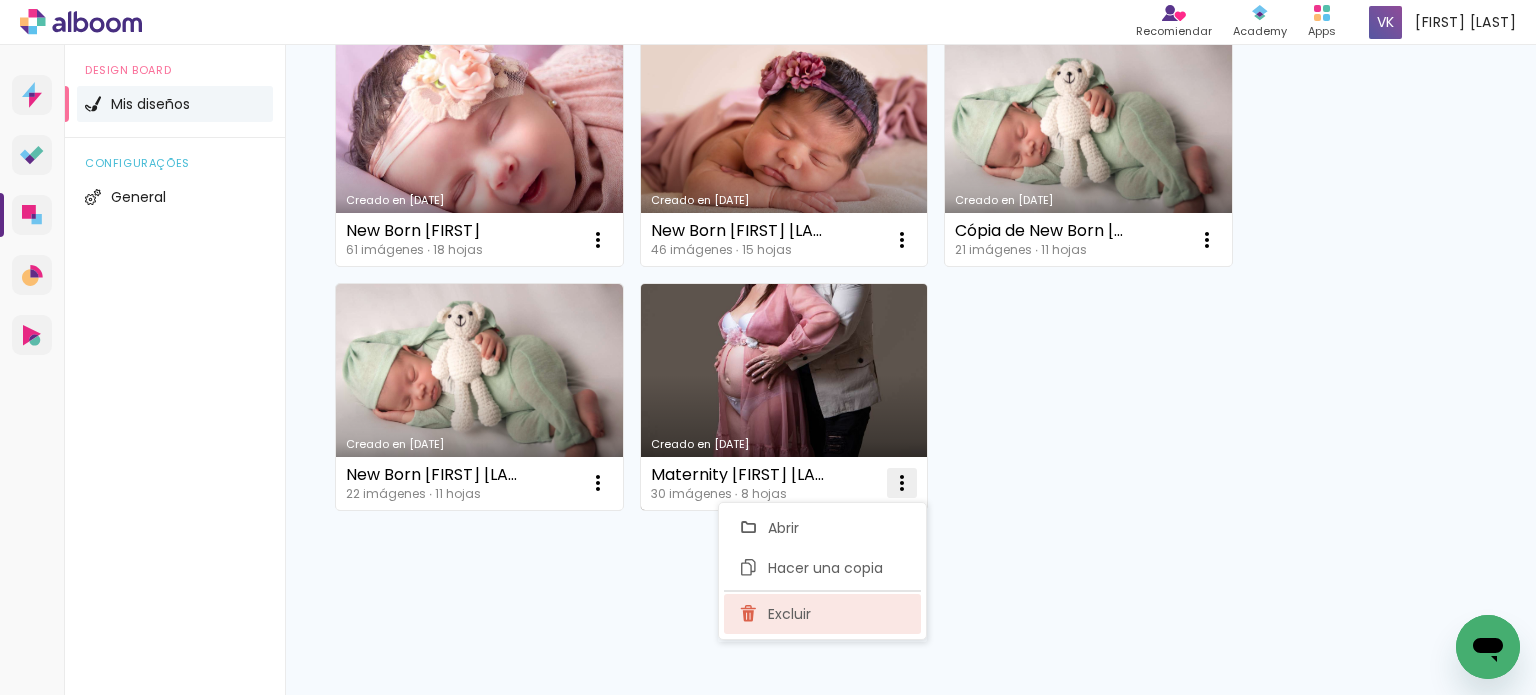 click on "Excluir" 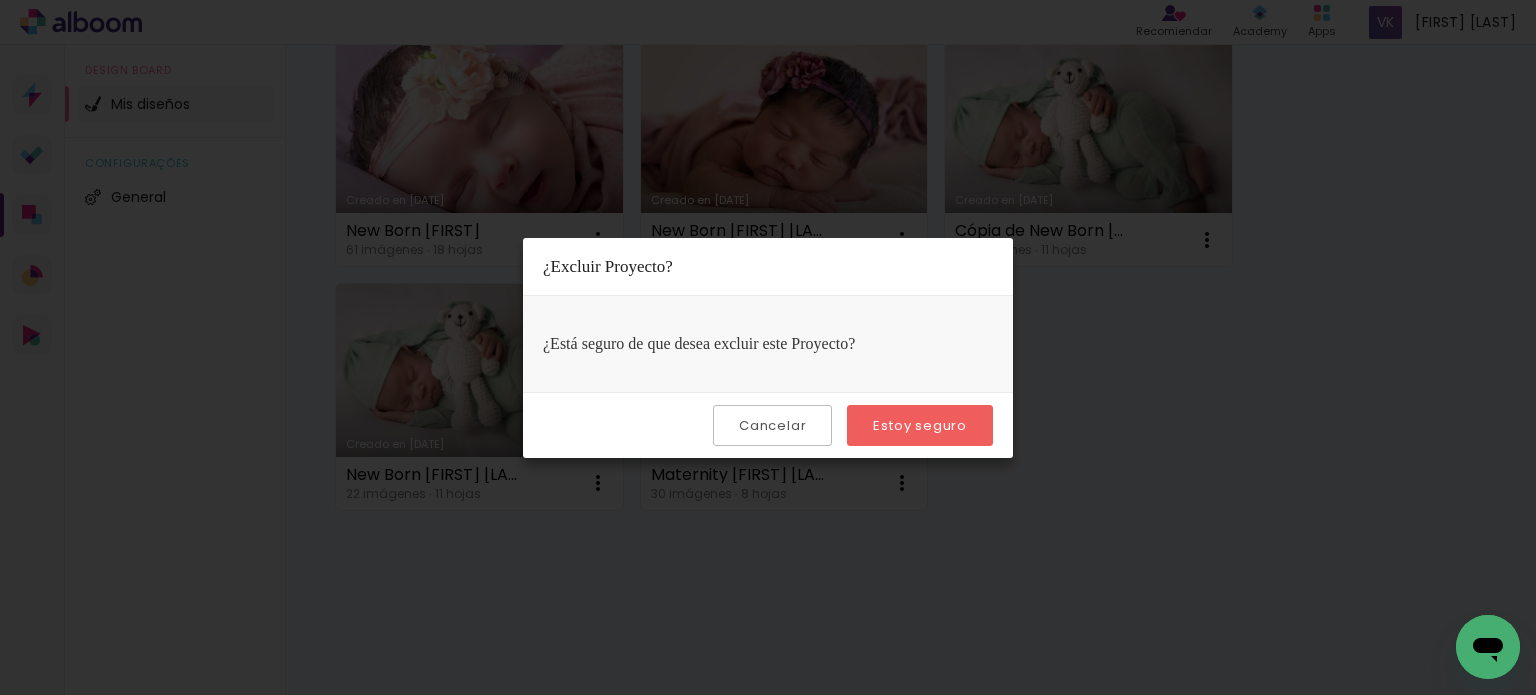 click on "Estoy seguro" at bounding box center [0, 0] 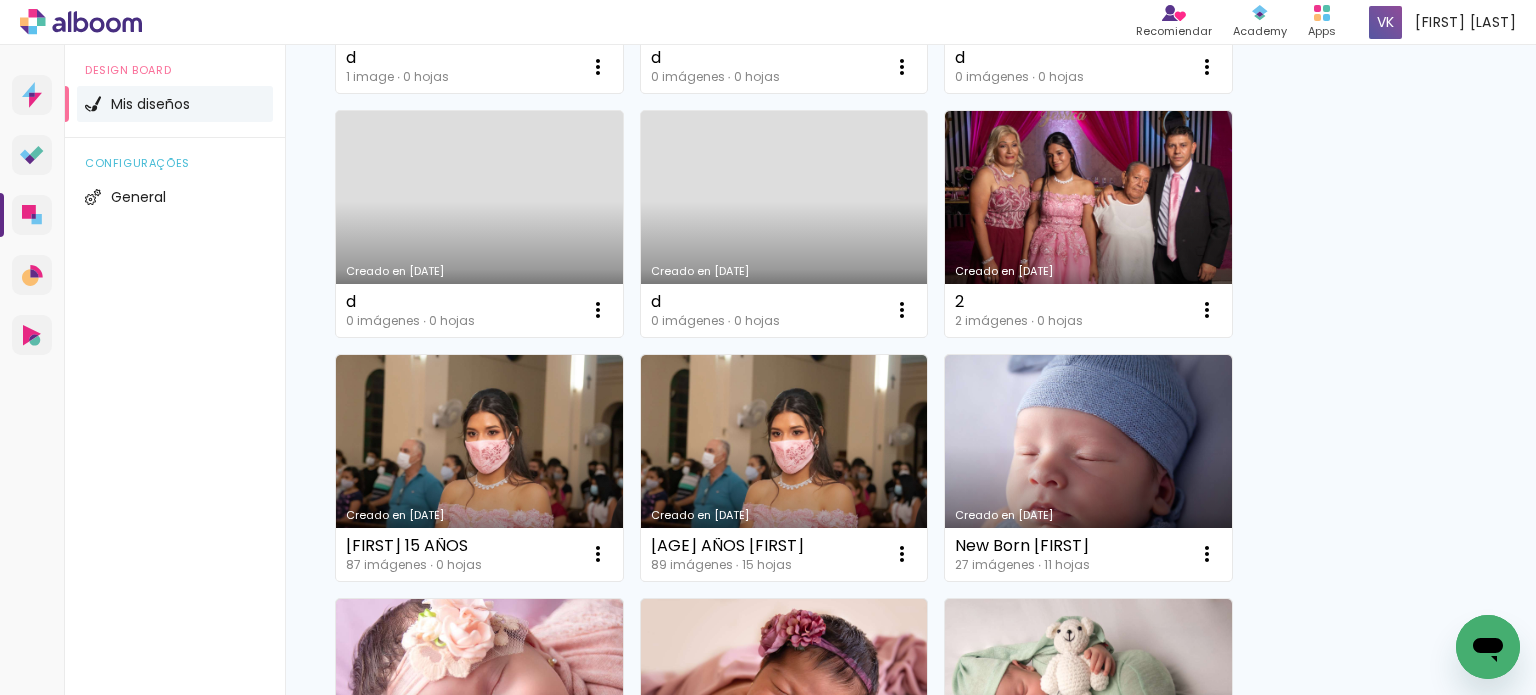 scroll, scrollTop: 8872, scrollLeft: 0, axis: vertical 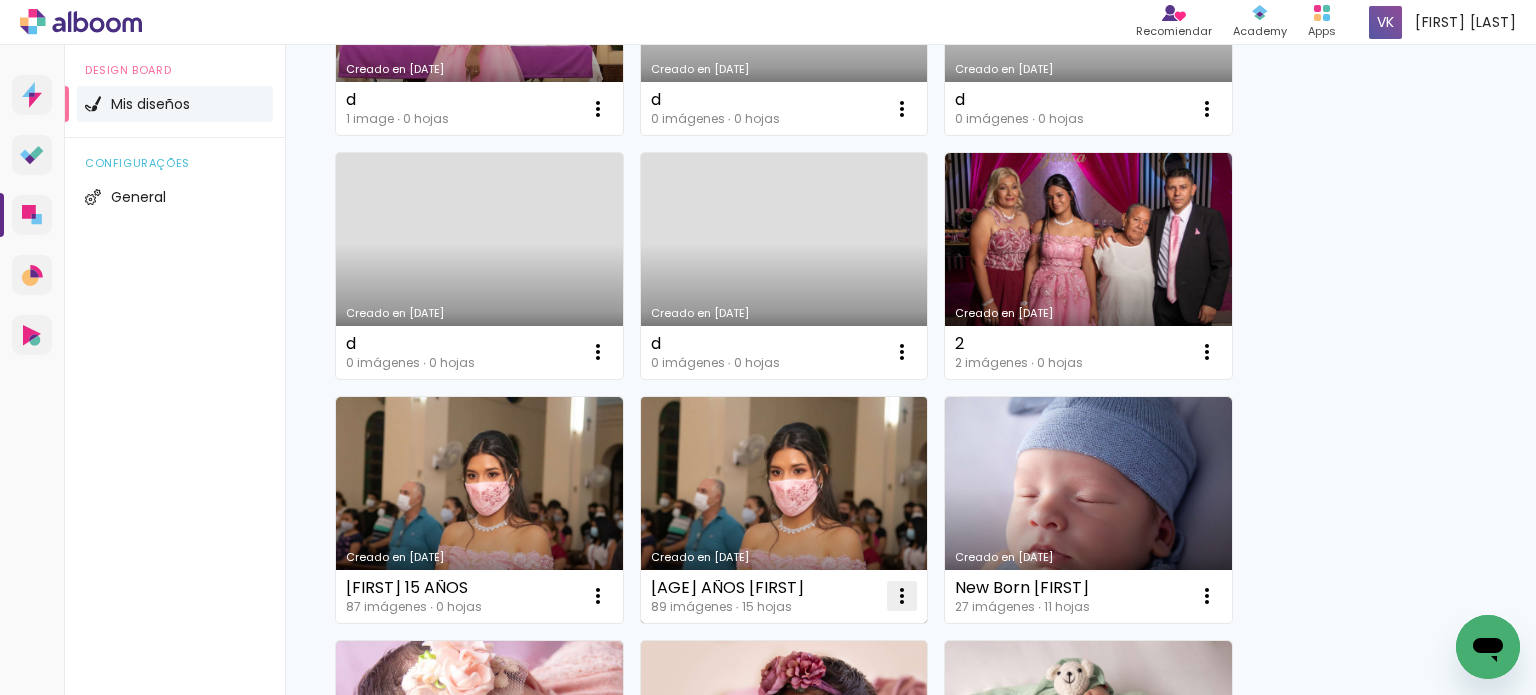 click at bounding box center [598, -8417] 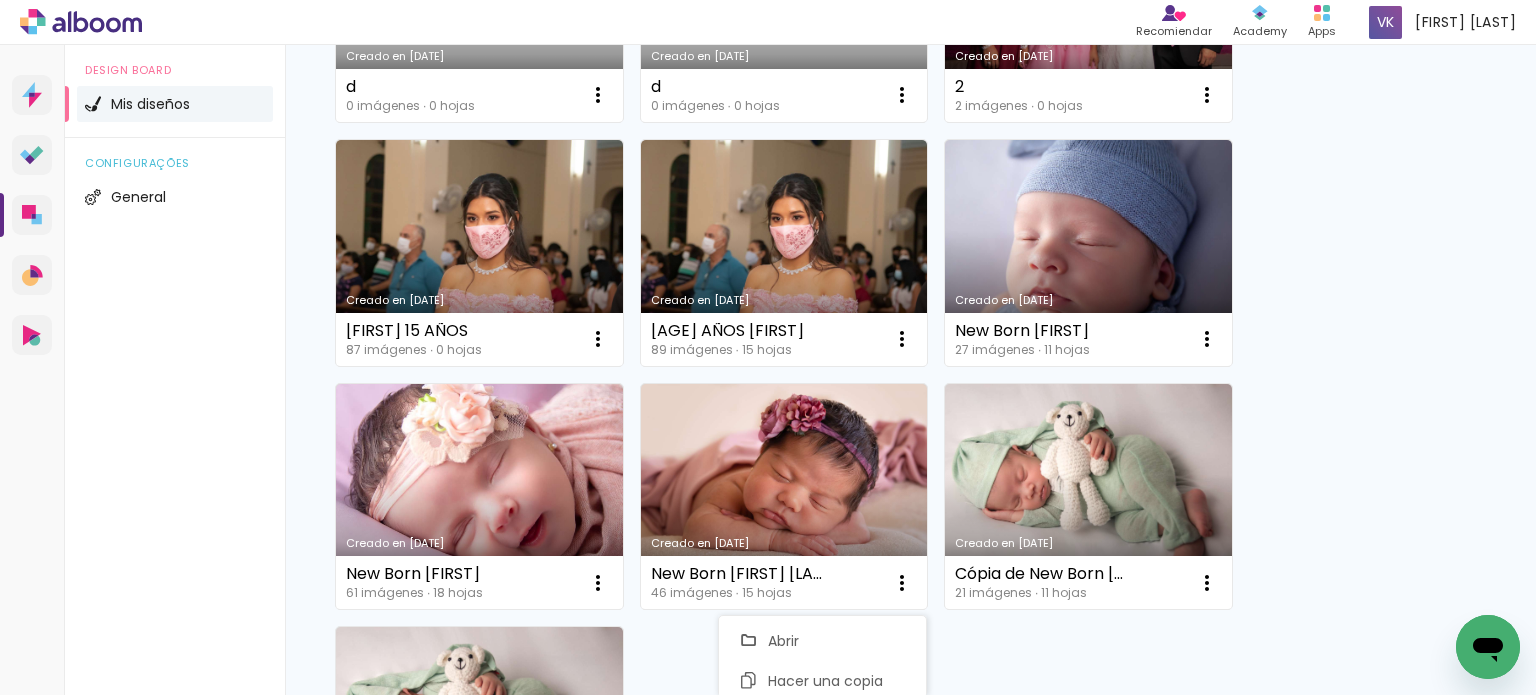 scroll, scrollTop: 9208, scrollLeft: 0, axis: vertical 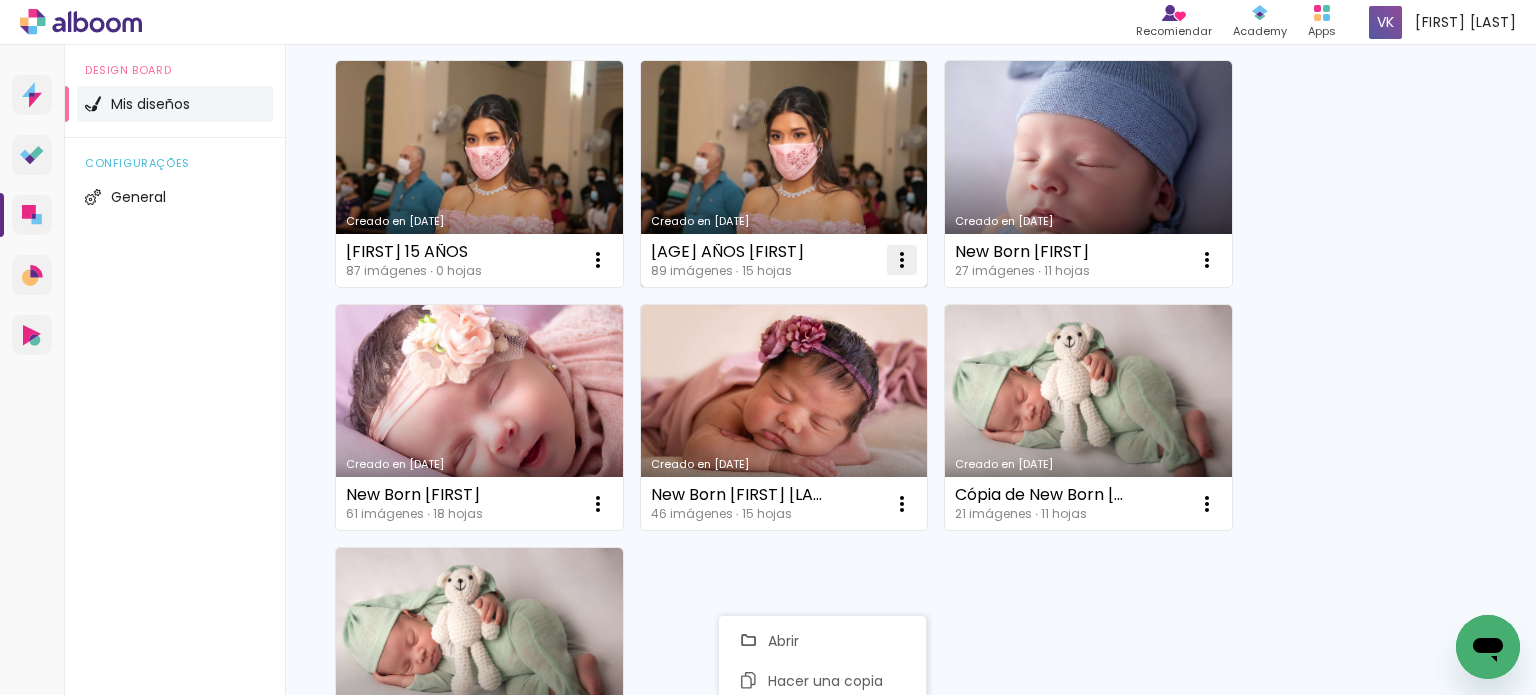 click at bounding box center (598, -8753) 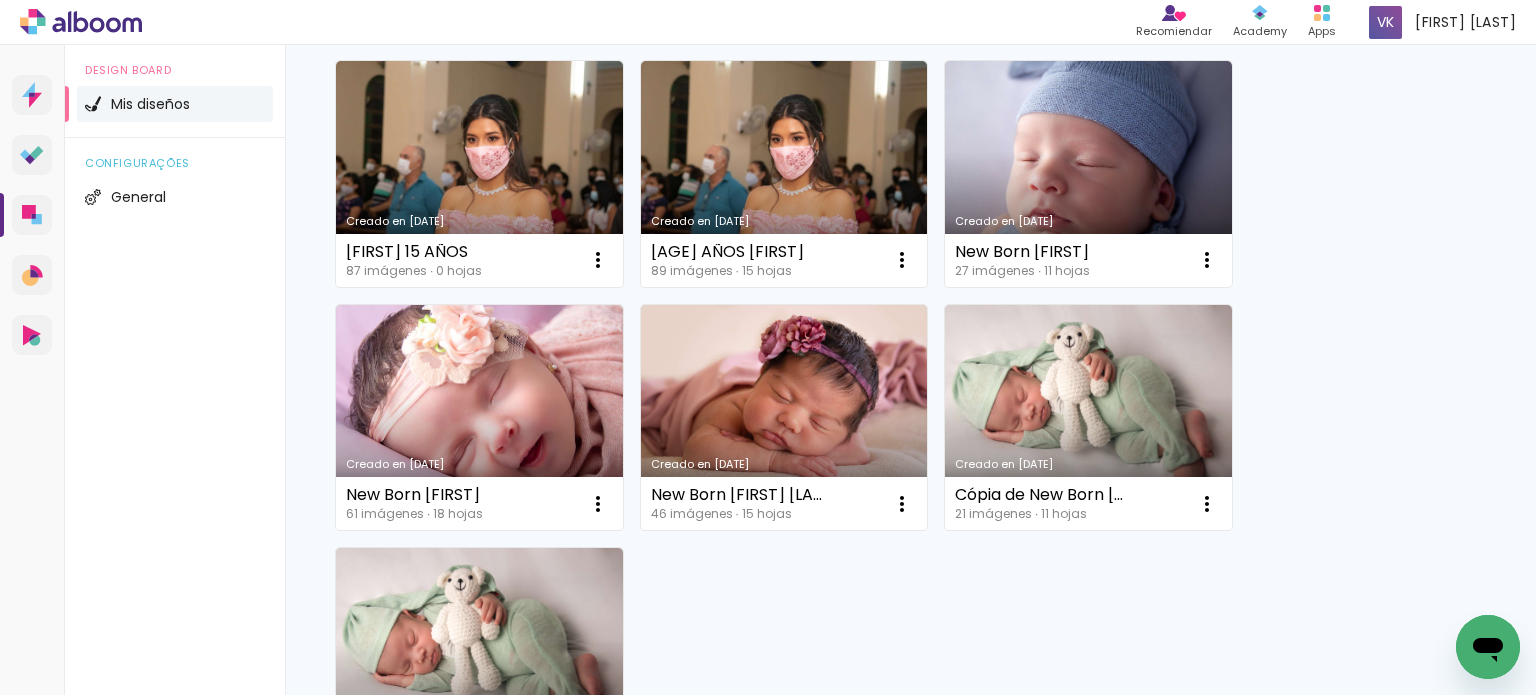 scroll, scrollTop: 9008, scrollLeft: 0, axis: vertical 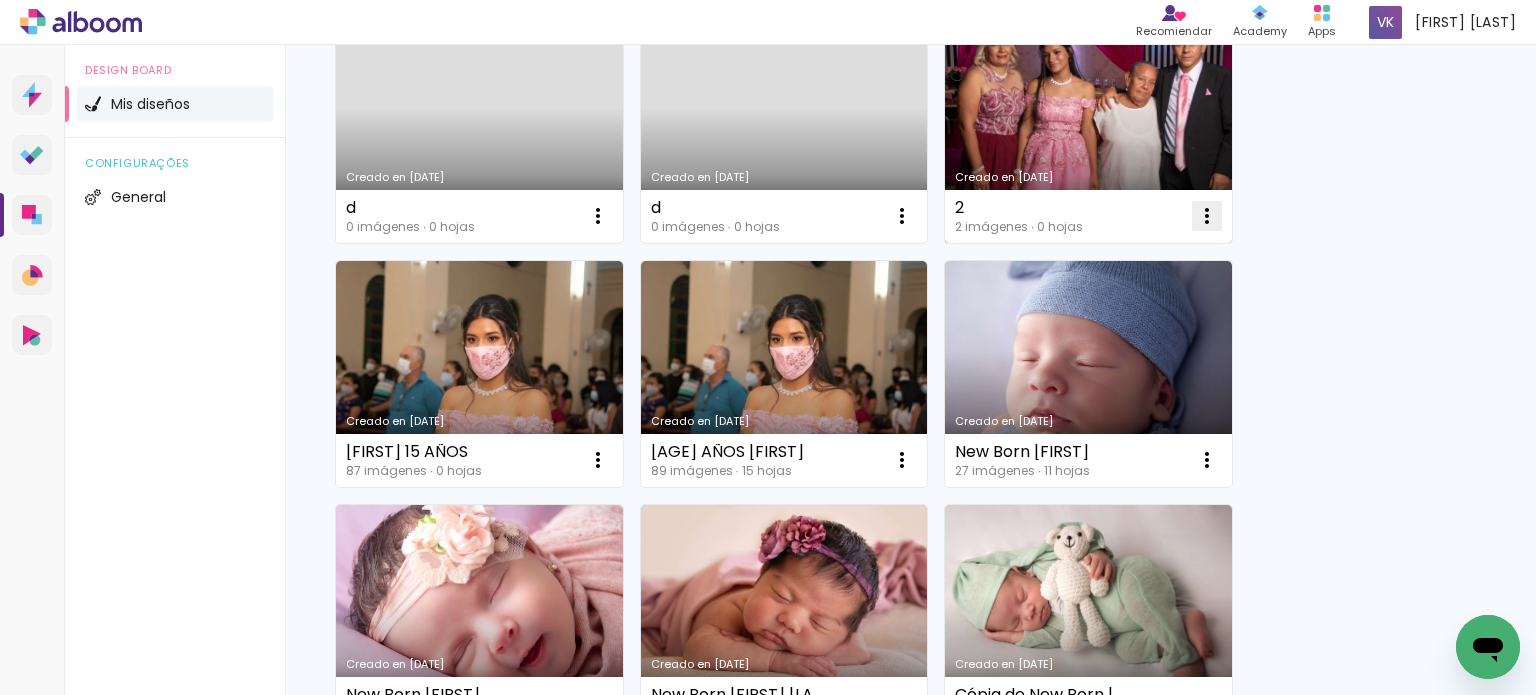 click at bounding box center (598, -8553) 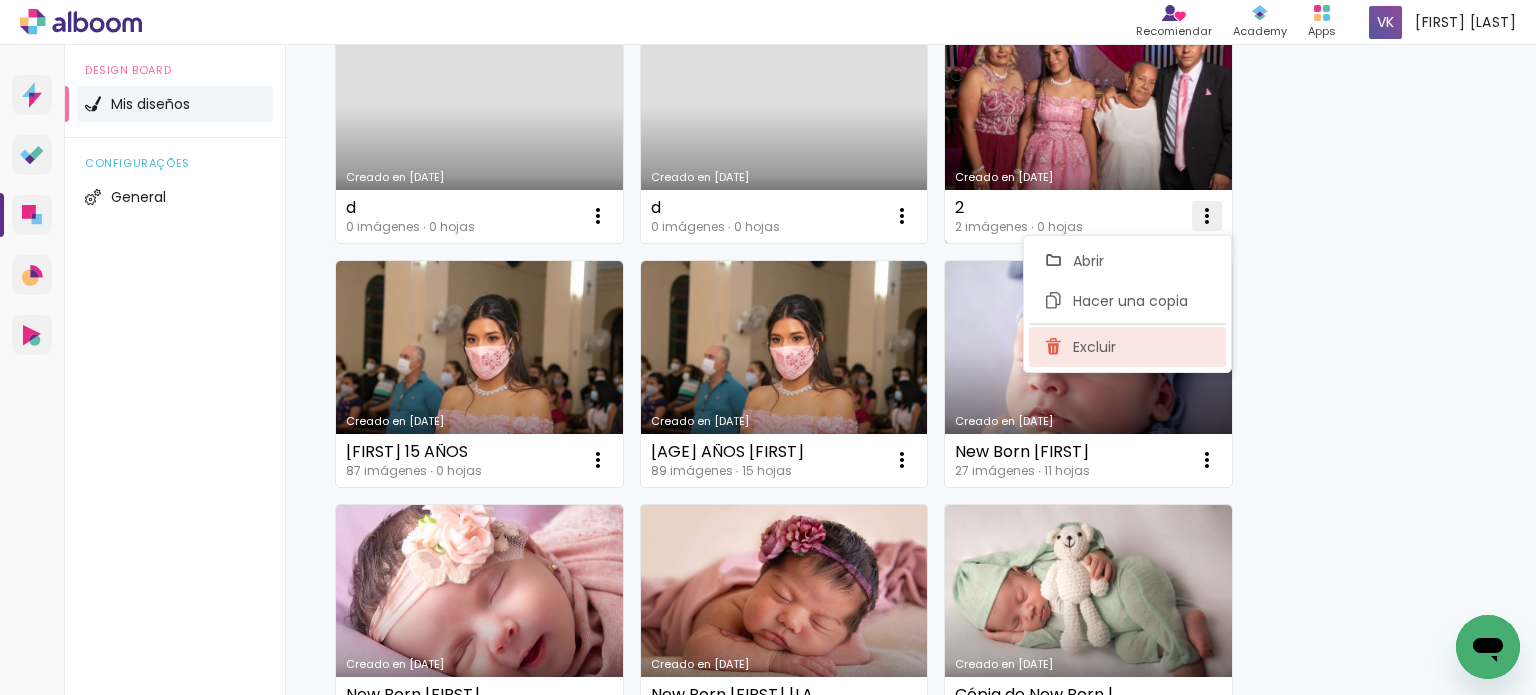 click on "Excluir" 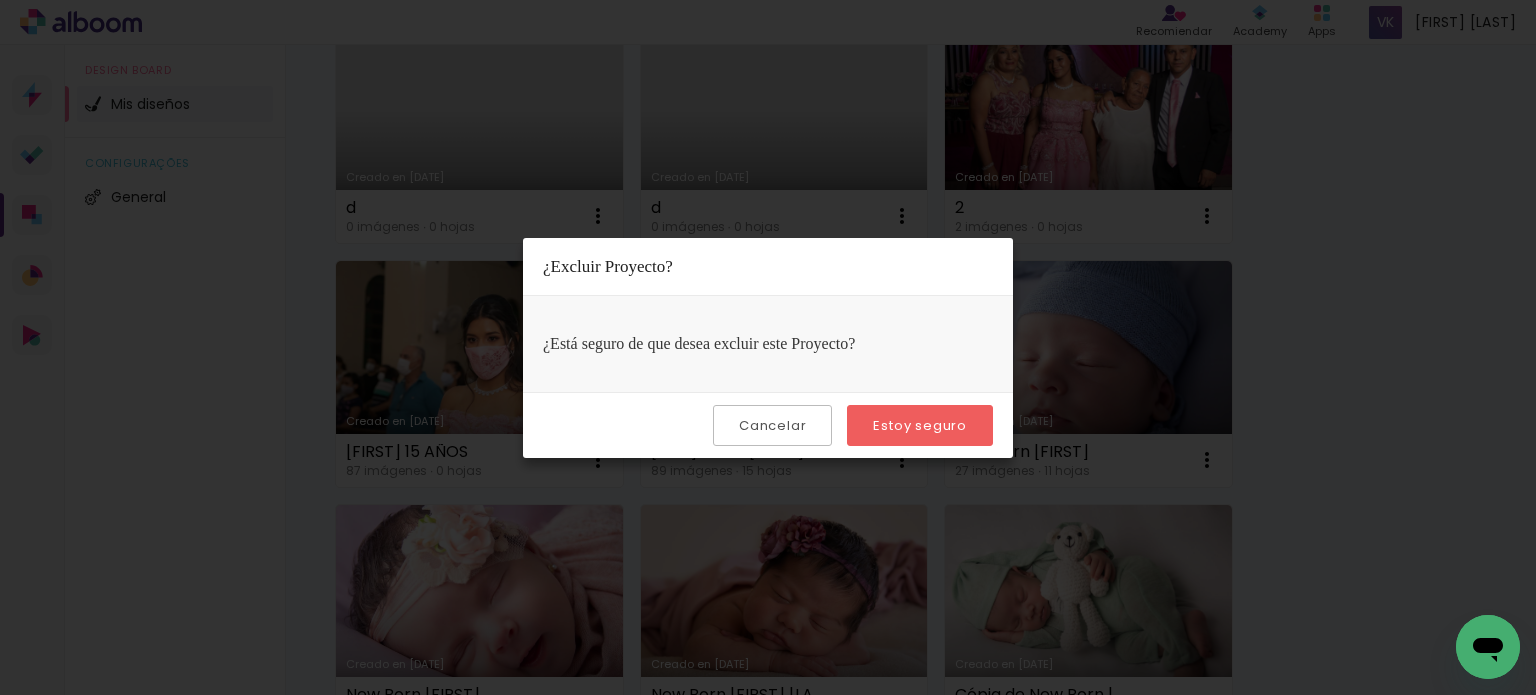 click on "Estoy seguro" at bounding box center (920, 425) 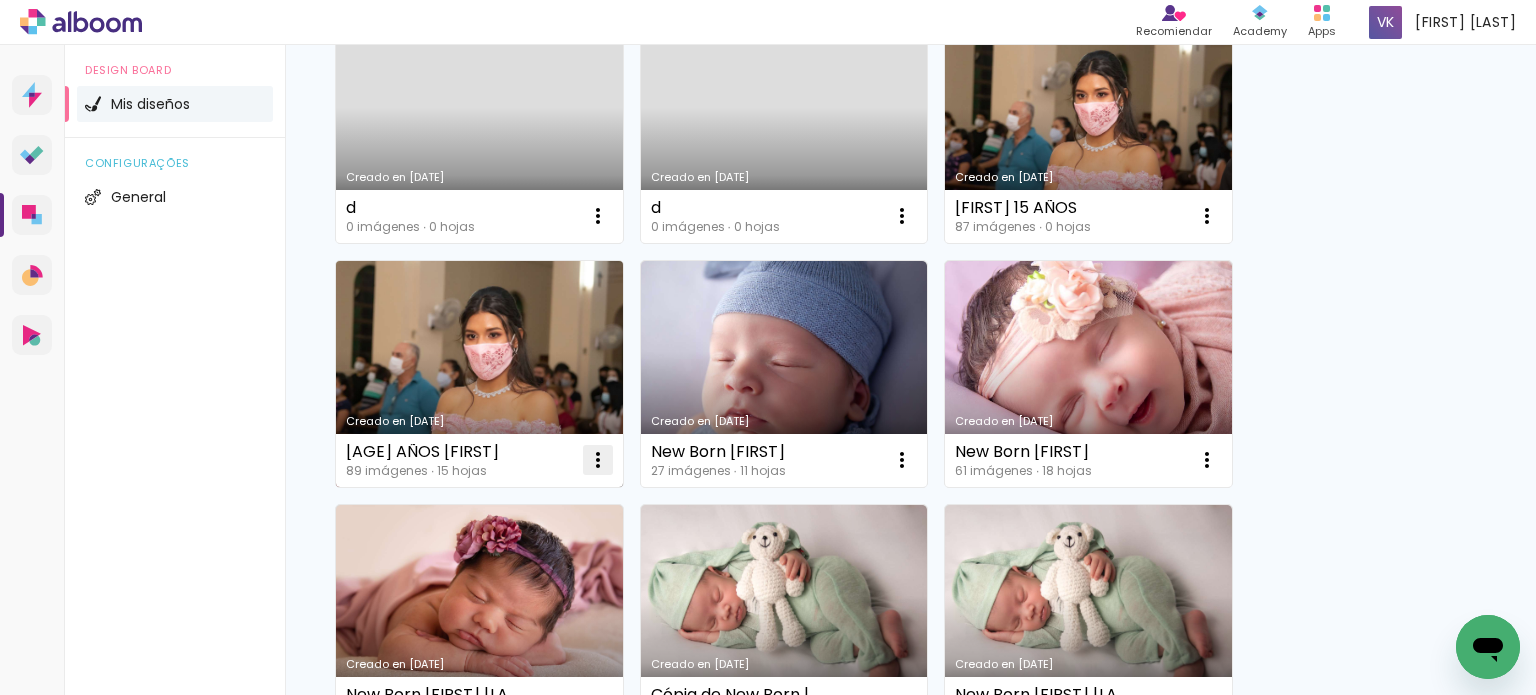click at bounding box center [598, -8553] 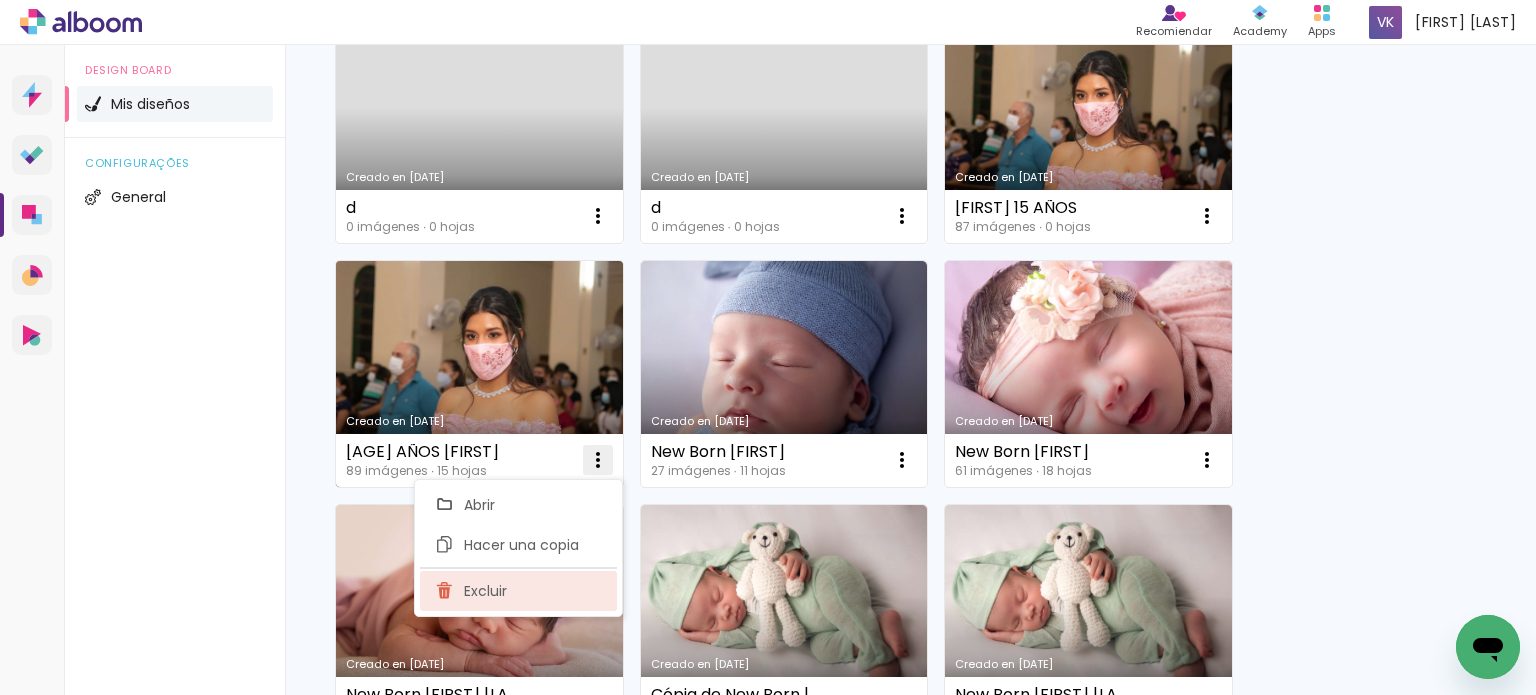 click on "Excluir" 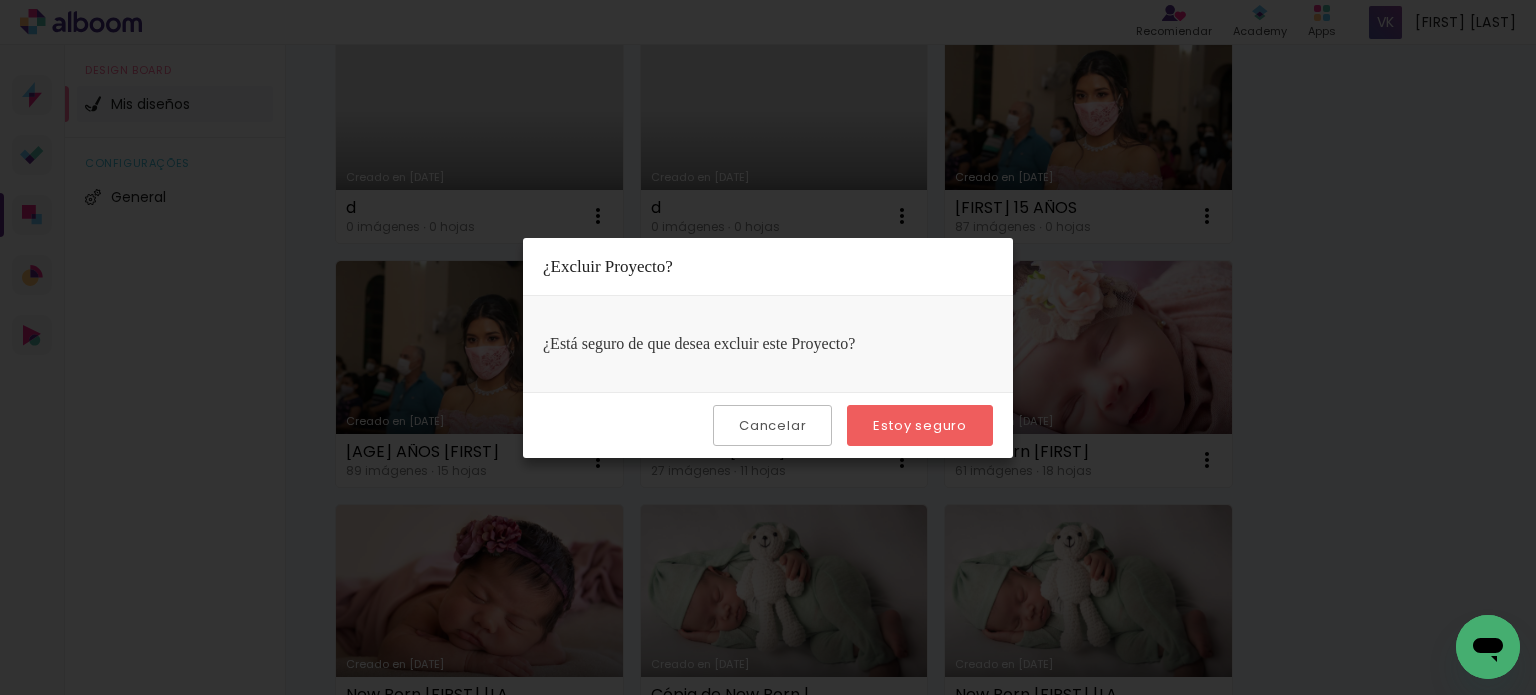 click on "Estoy seguro" at bounding box center [0, 0] 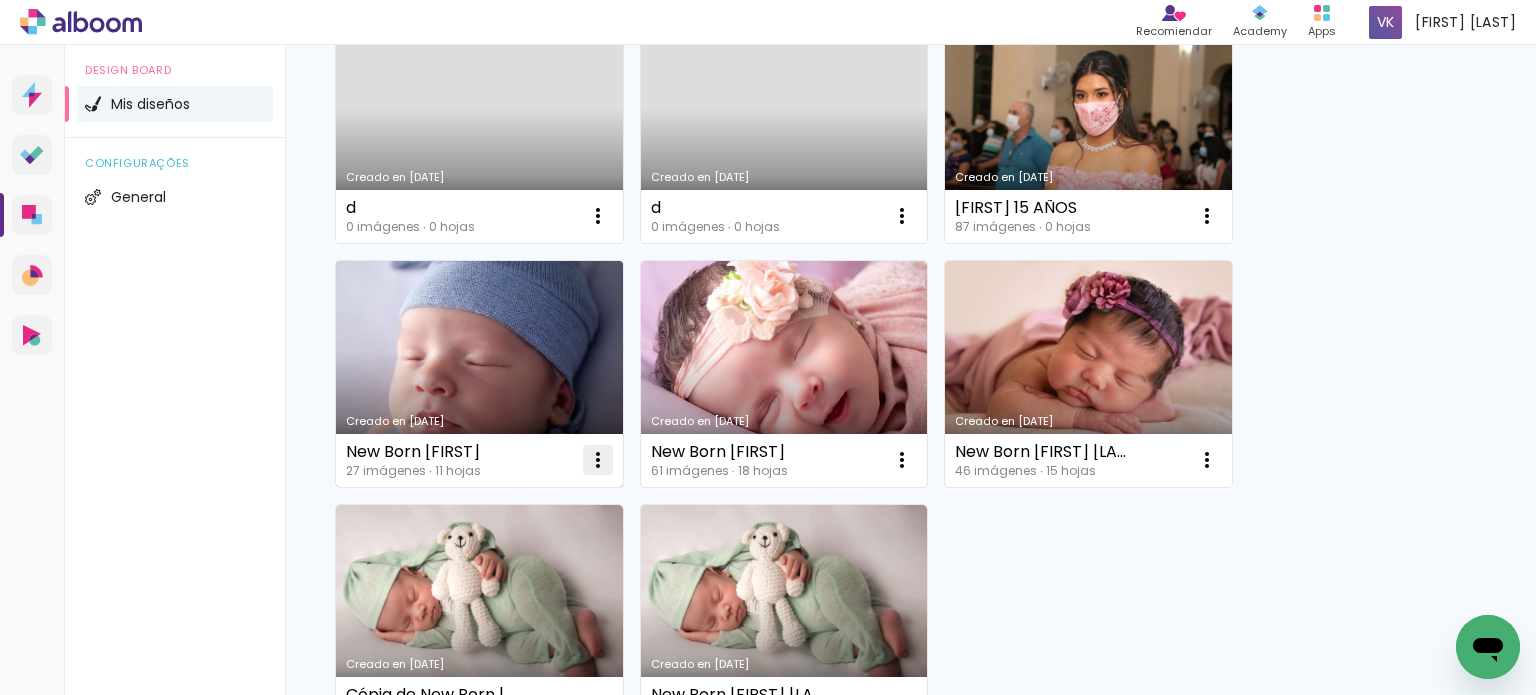 click at bounding box center [598, -8553] 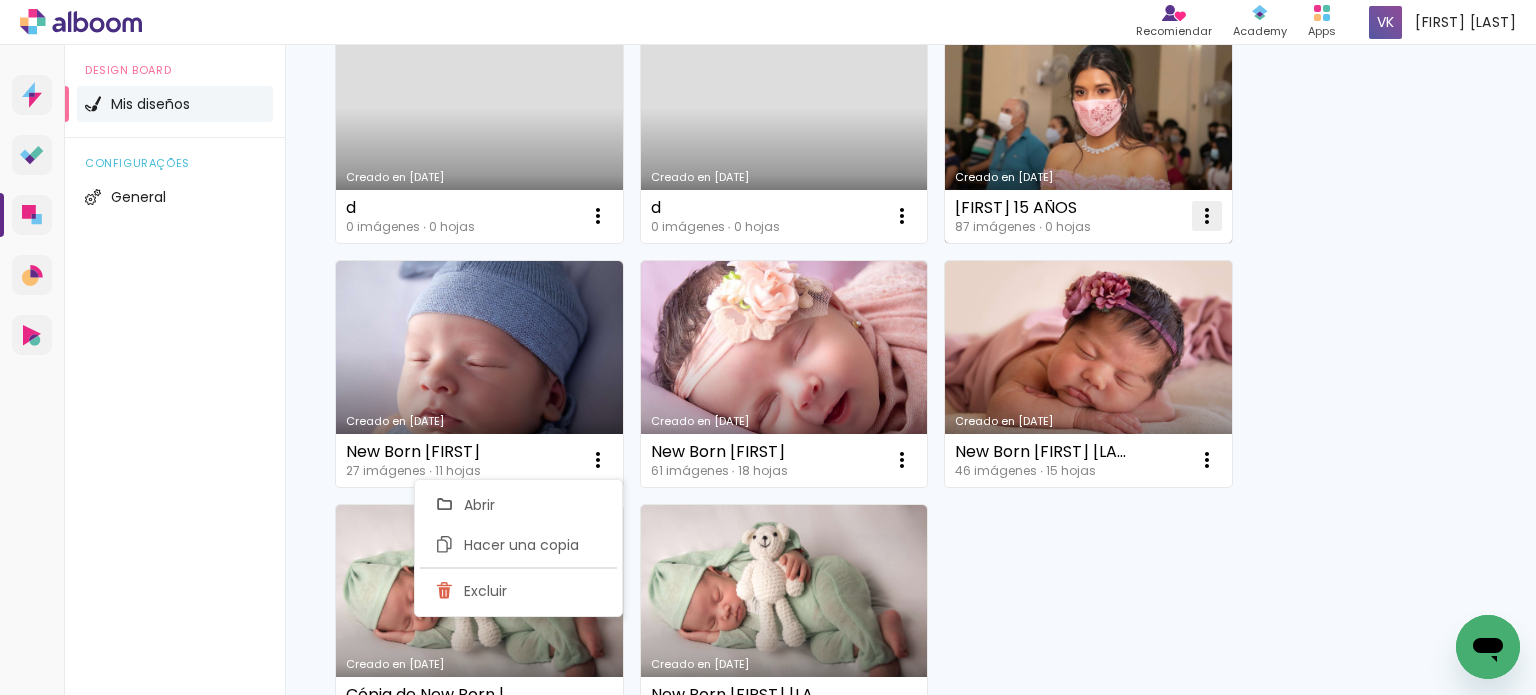 click at bounding box center [598, -8553] 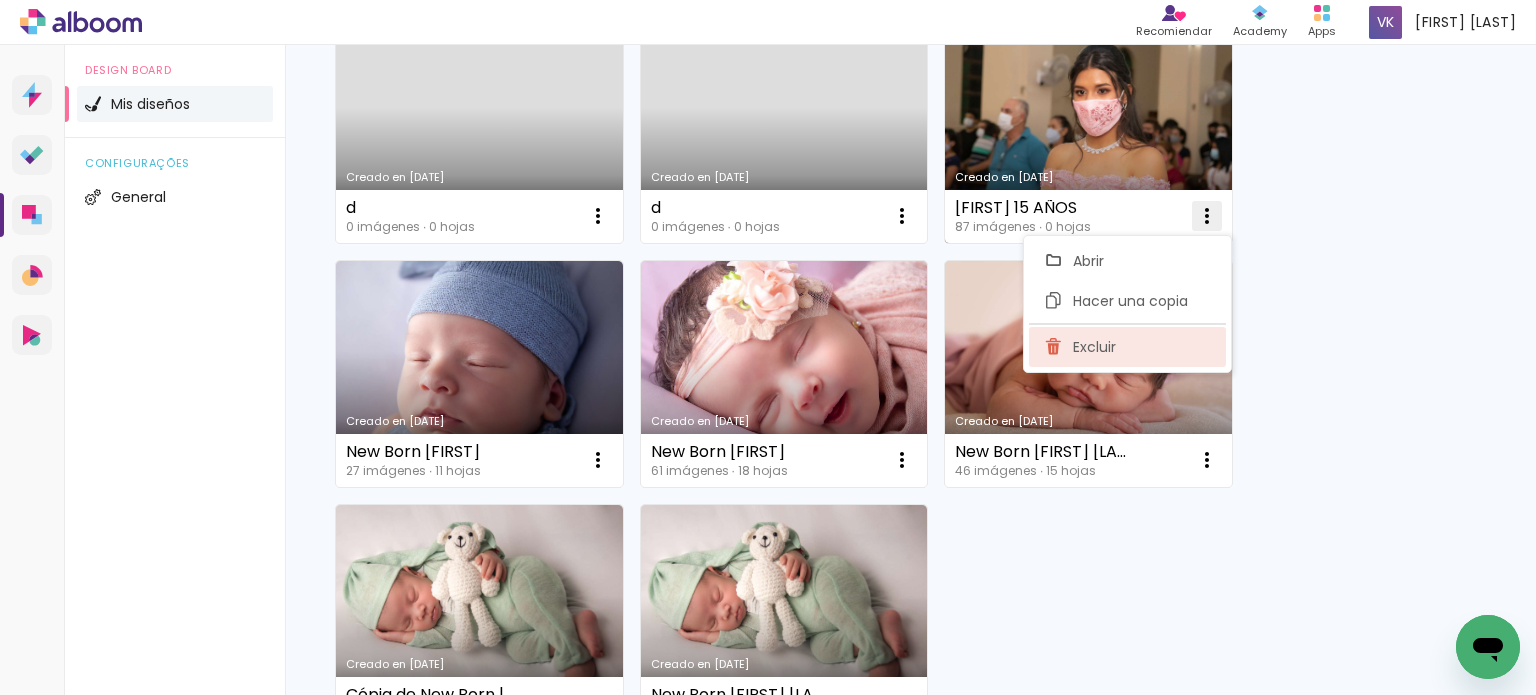 click on "Excluir" 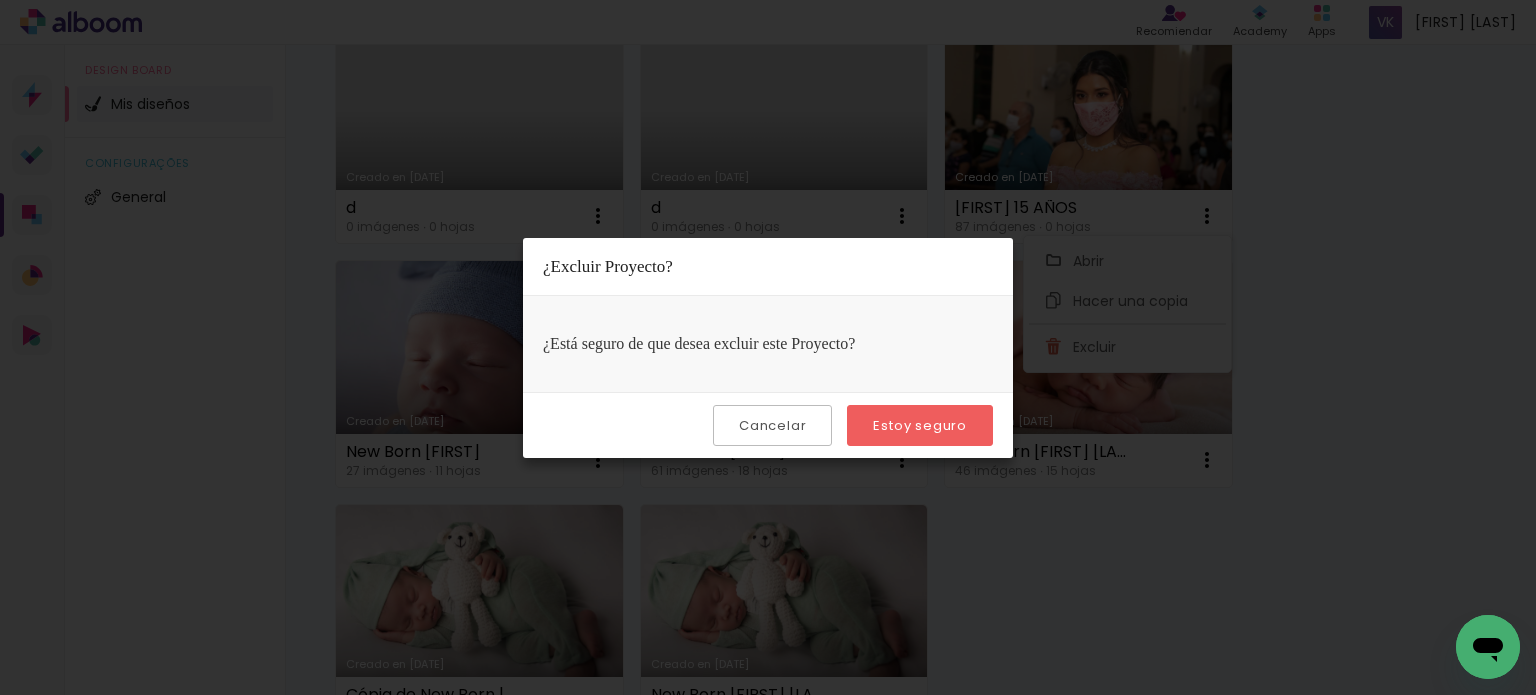 click on "Estoy seguro" at bounding box center (920, 425) 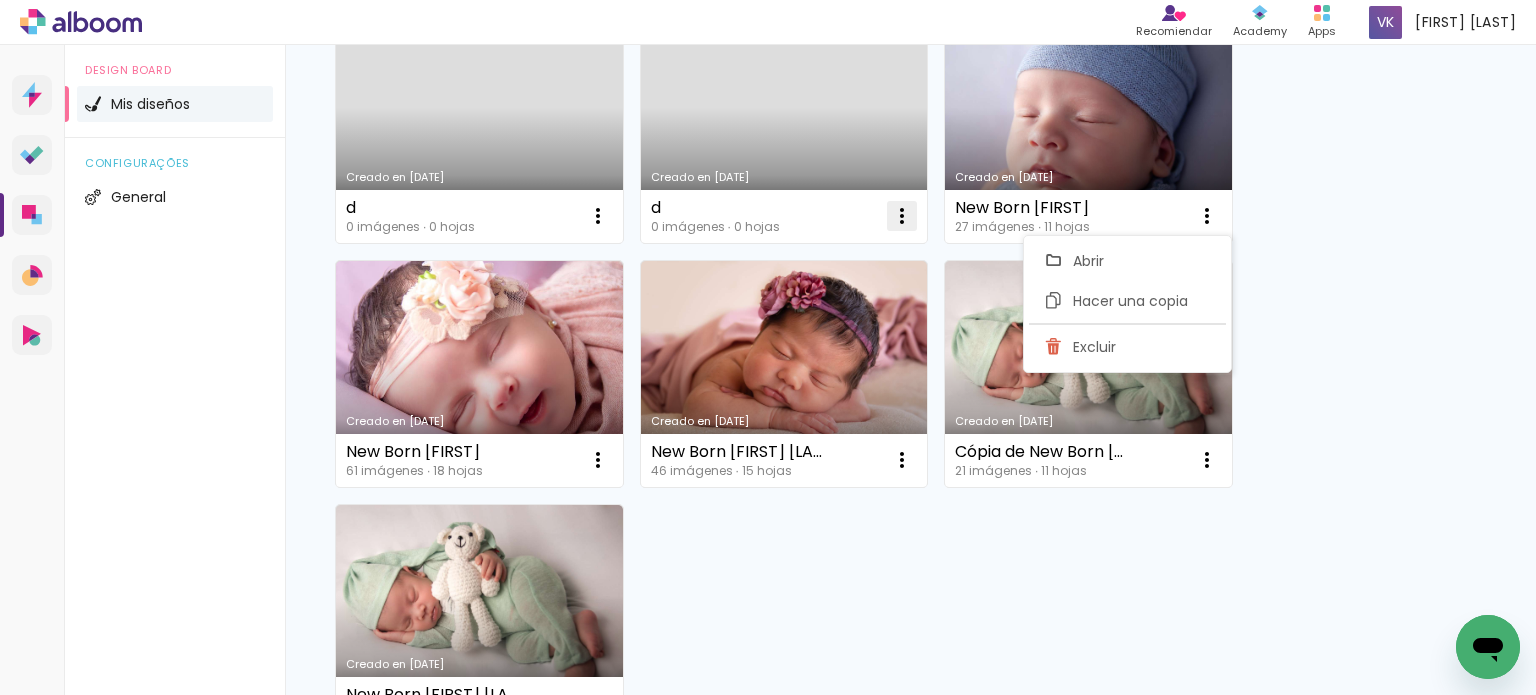 click at bounding box center (598, -8553) 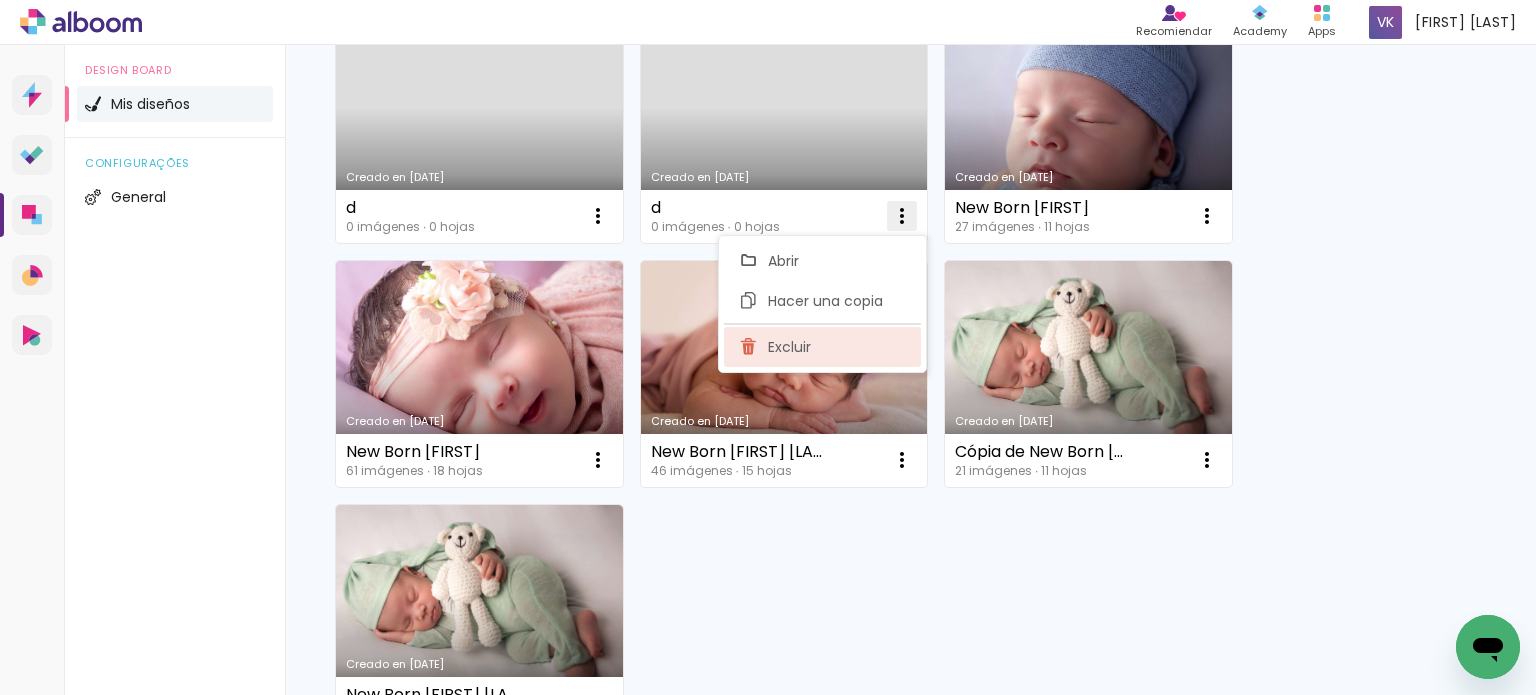 click 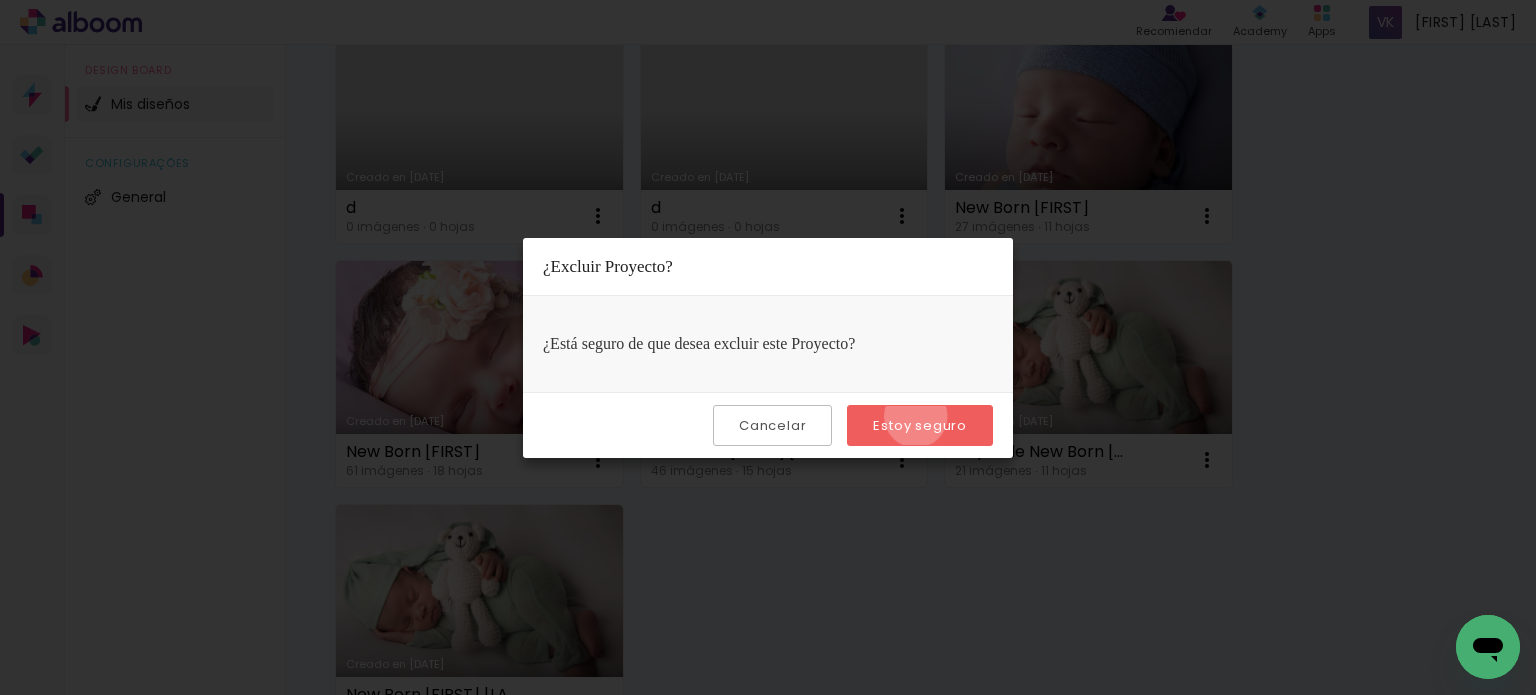 click on "Estoy seguro" at bounding box center (0, 0) 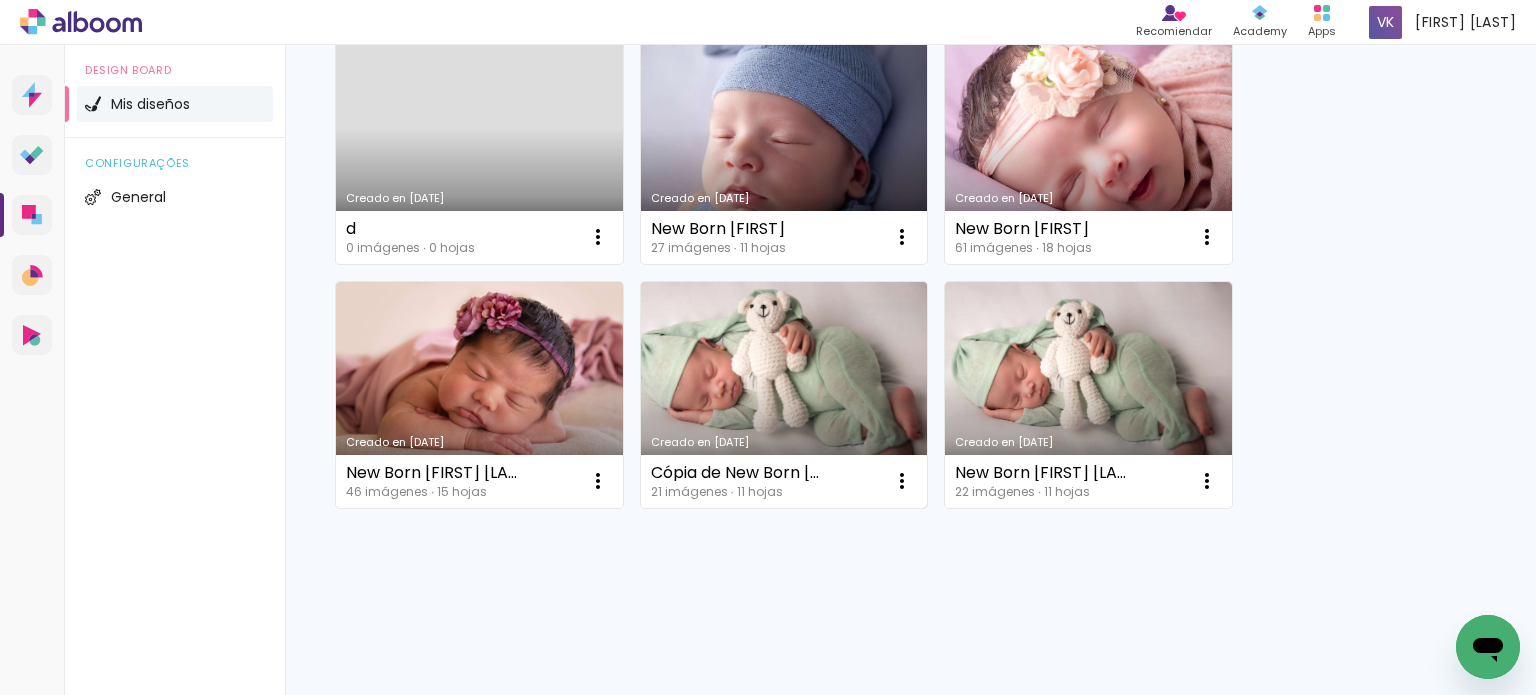 scroll, scrollTop: 8985, scrollLeft: 0, axis: vertical 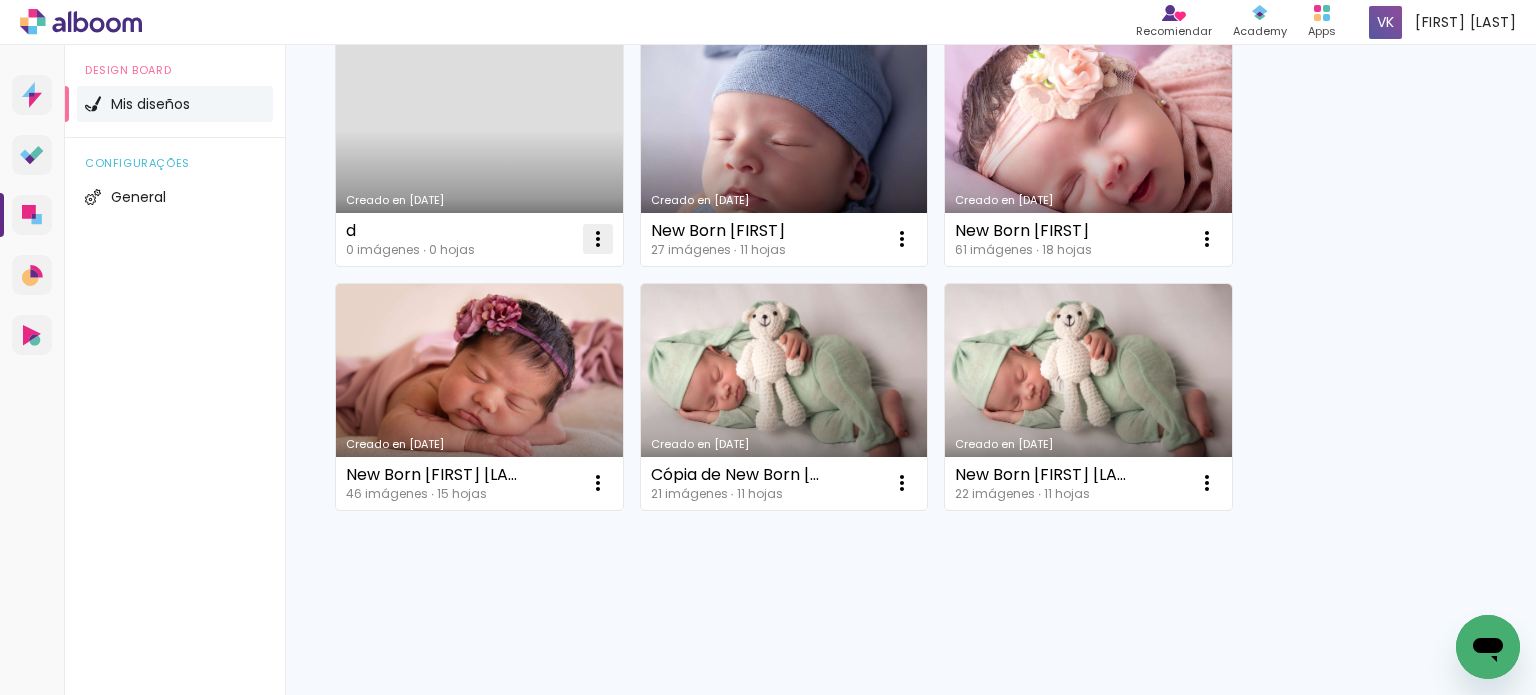click at bounding box center (598, -8530) 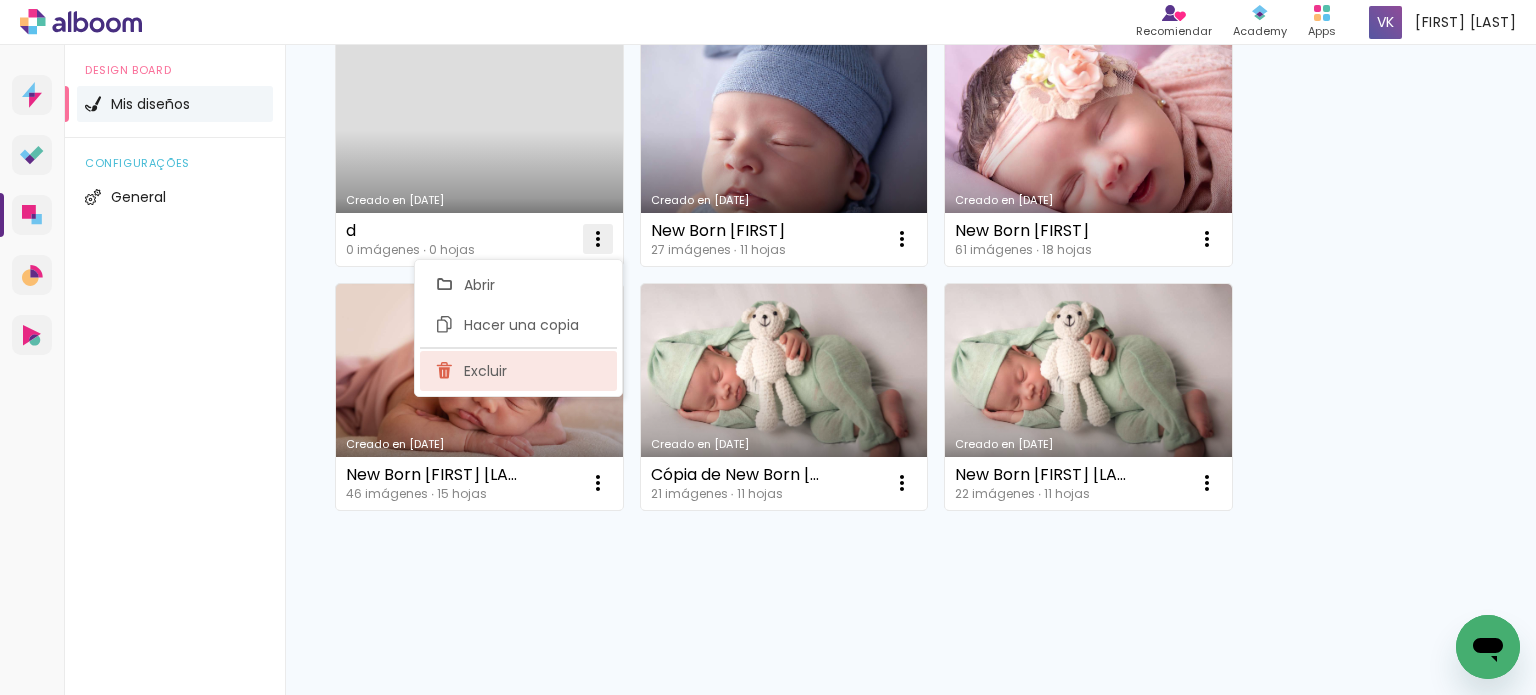 click on "Excluir" 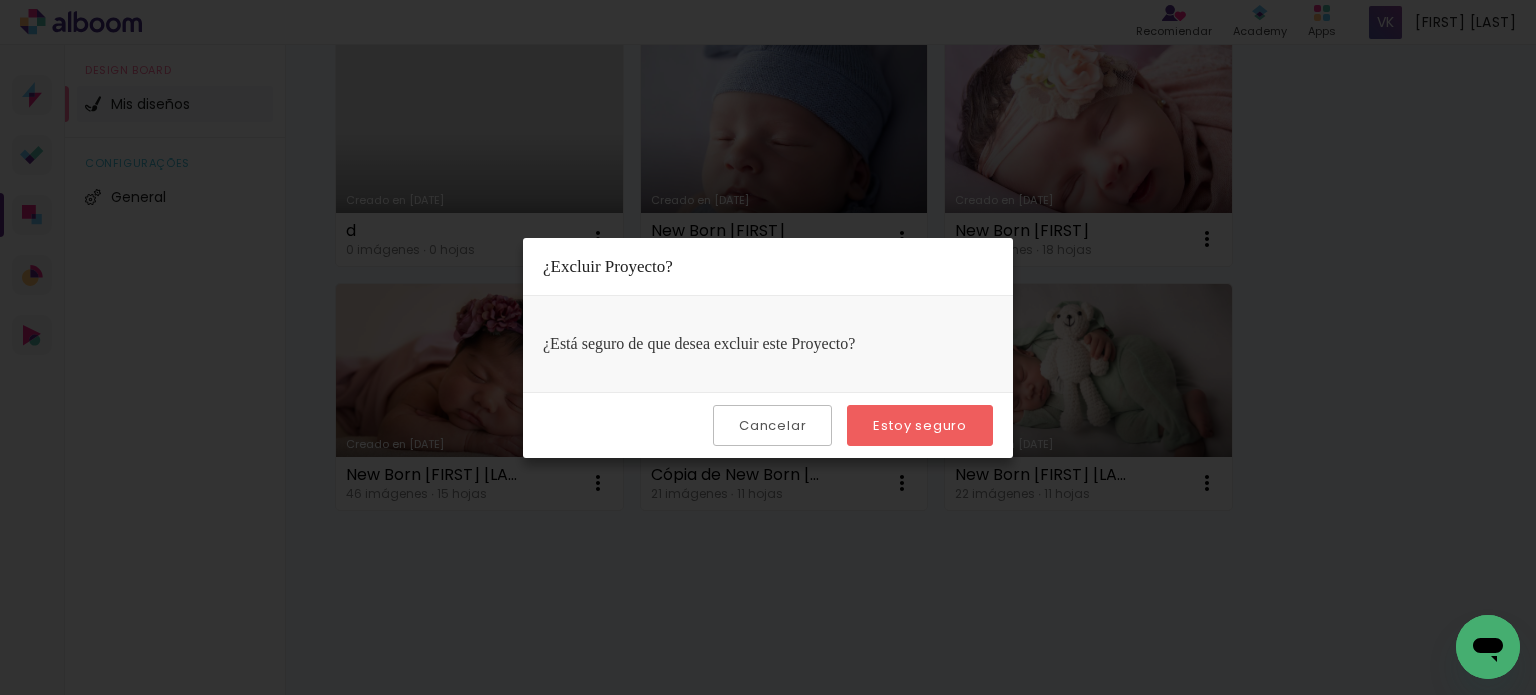 click on "Estoy seguro" at bounding box center [920, 425] 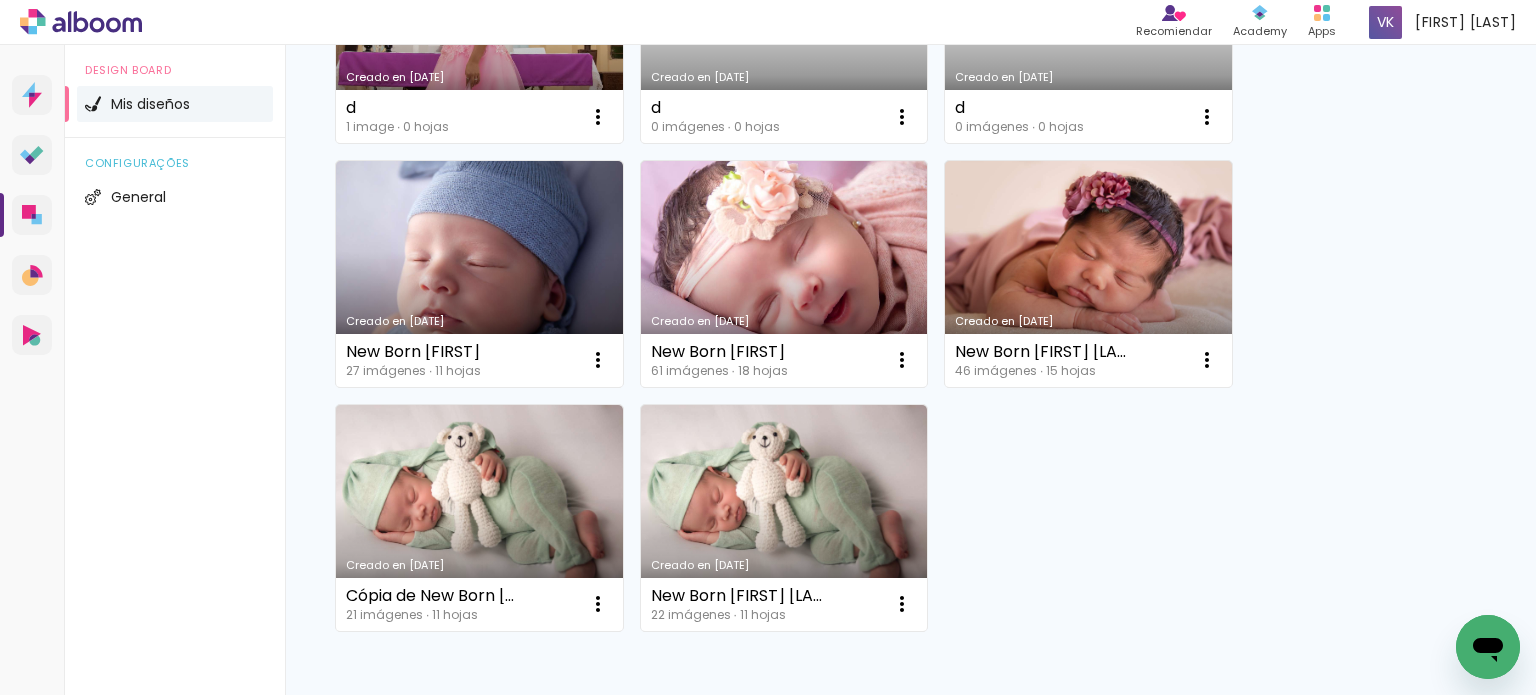 scroll, scrollTop: 8685, scrollLeft: 0, axis: vertical 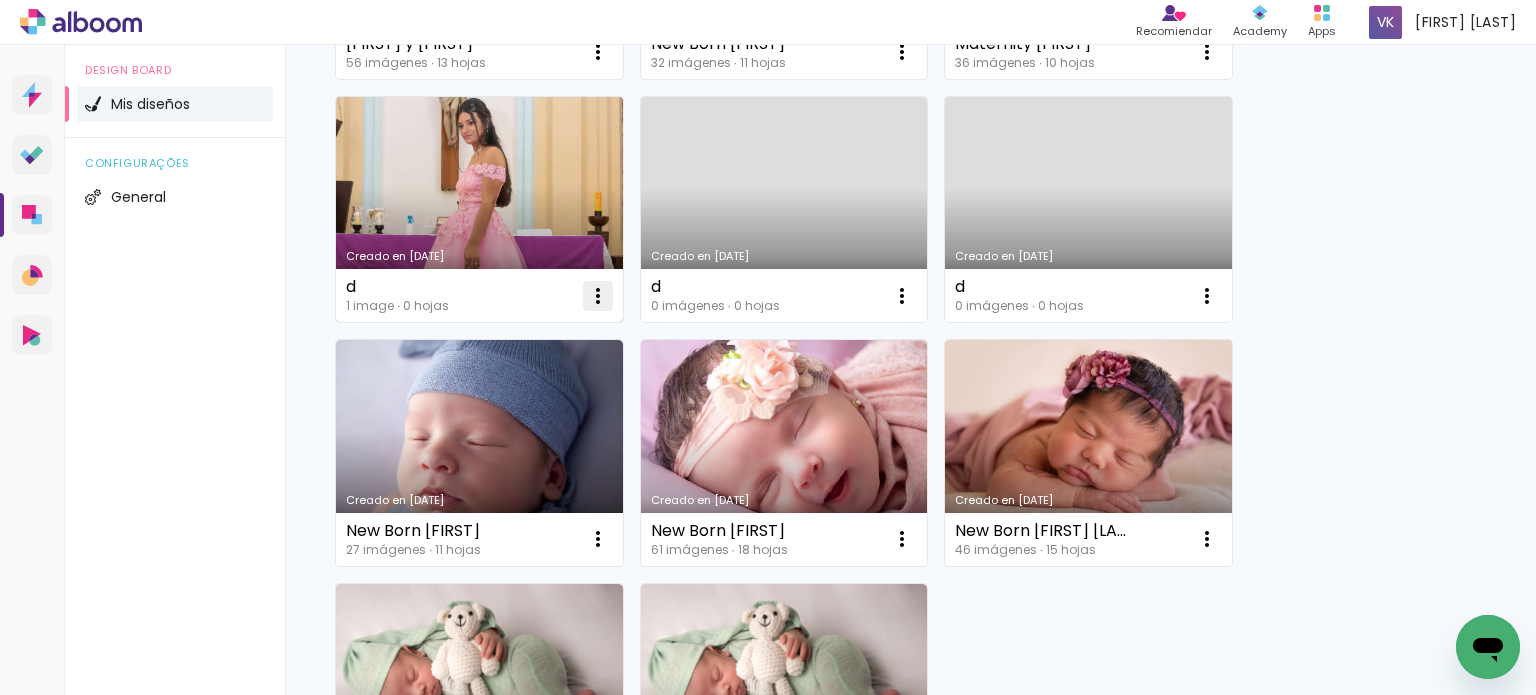 click at bounding box center [598, -8230] 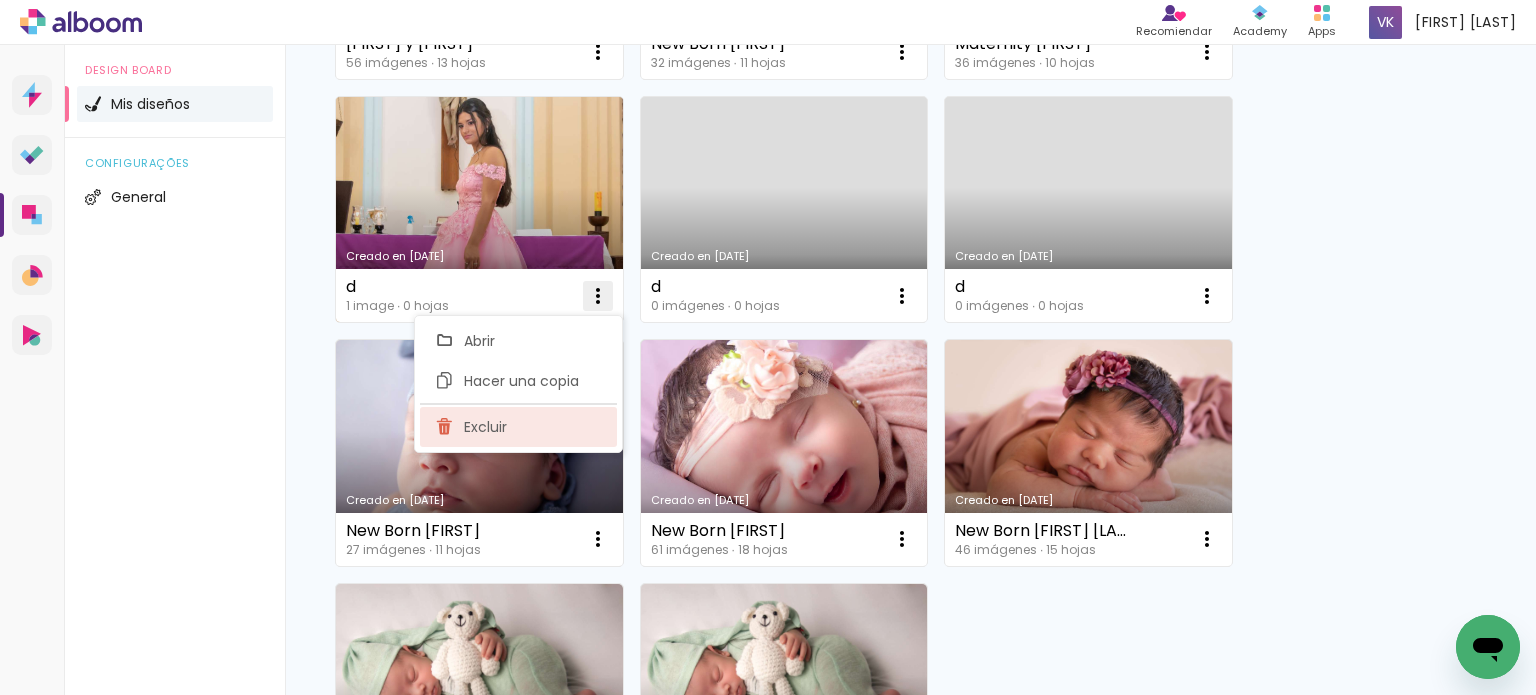 click on "Excluir" 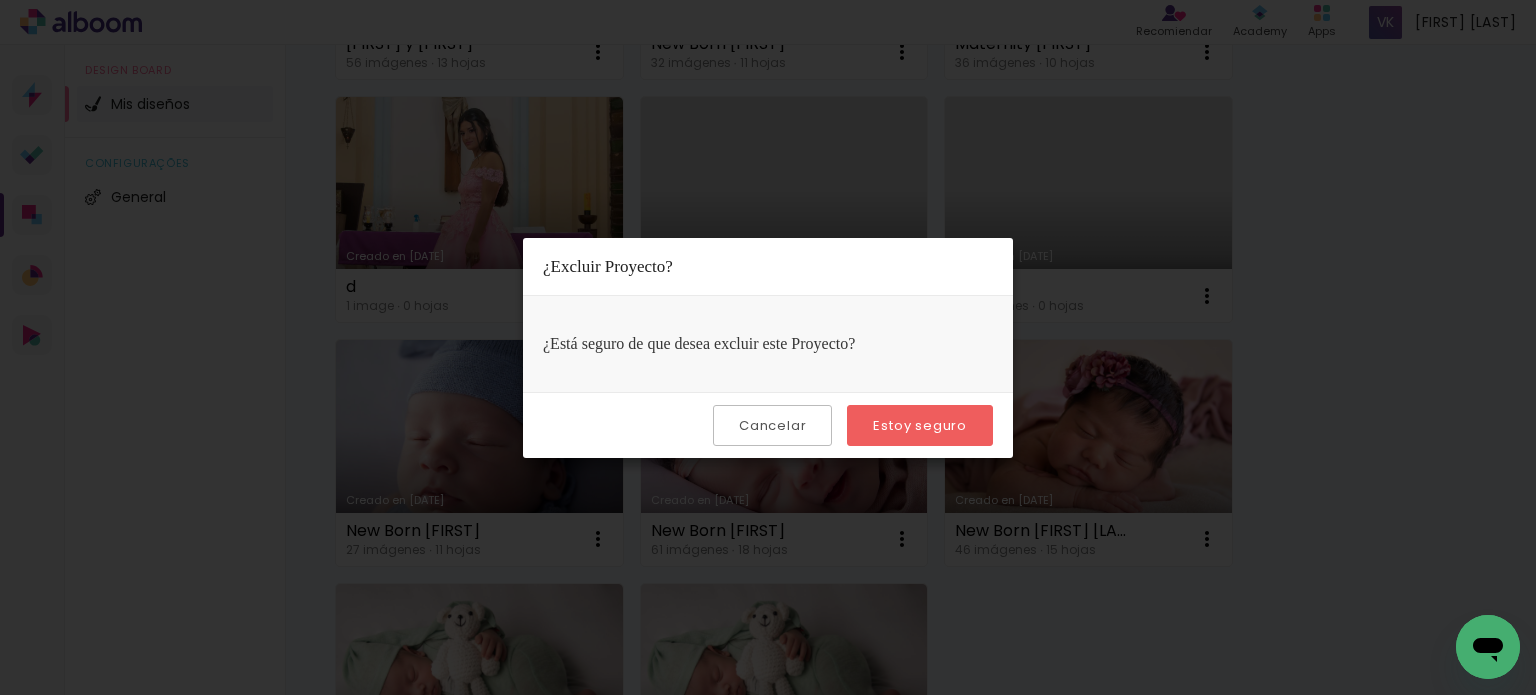click on "Estoy seguro" at bounding box center (0, 0) 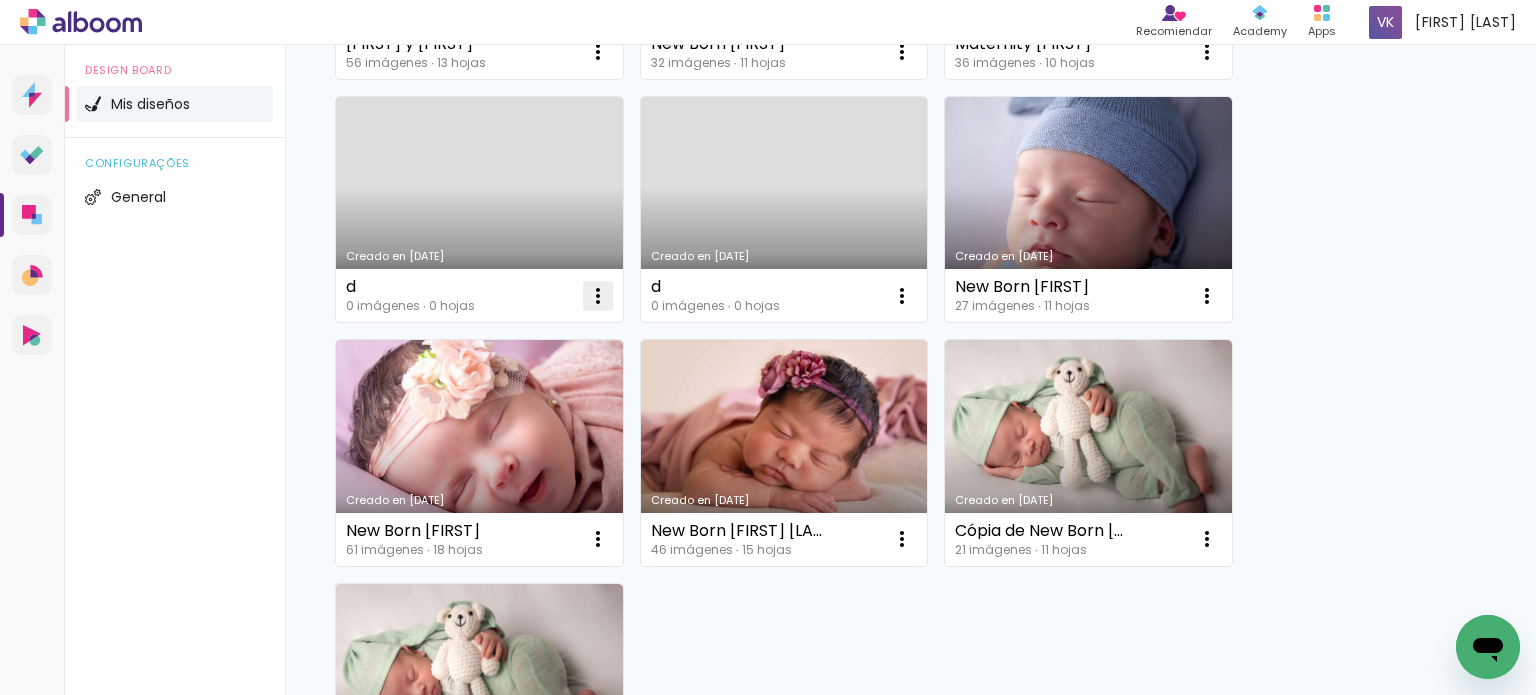 click at bounding box center [598, -8230] 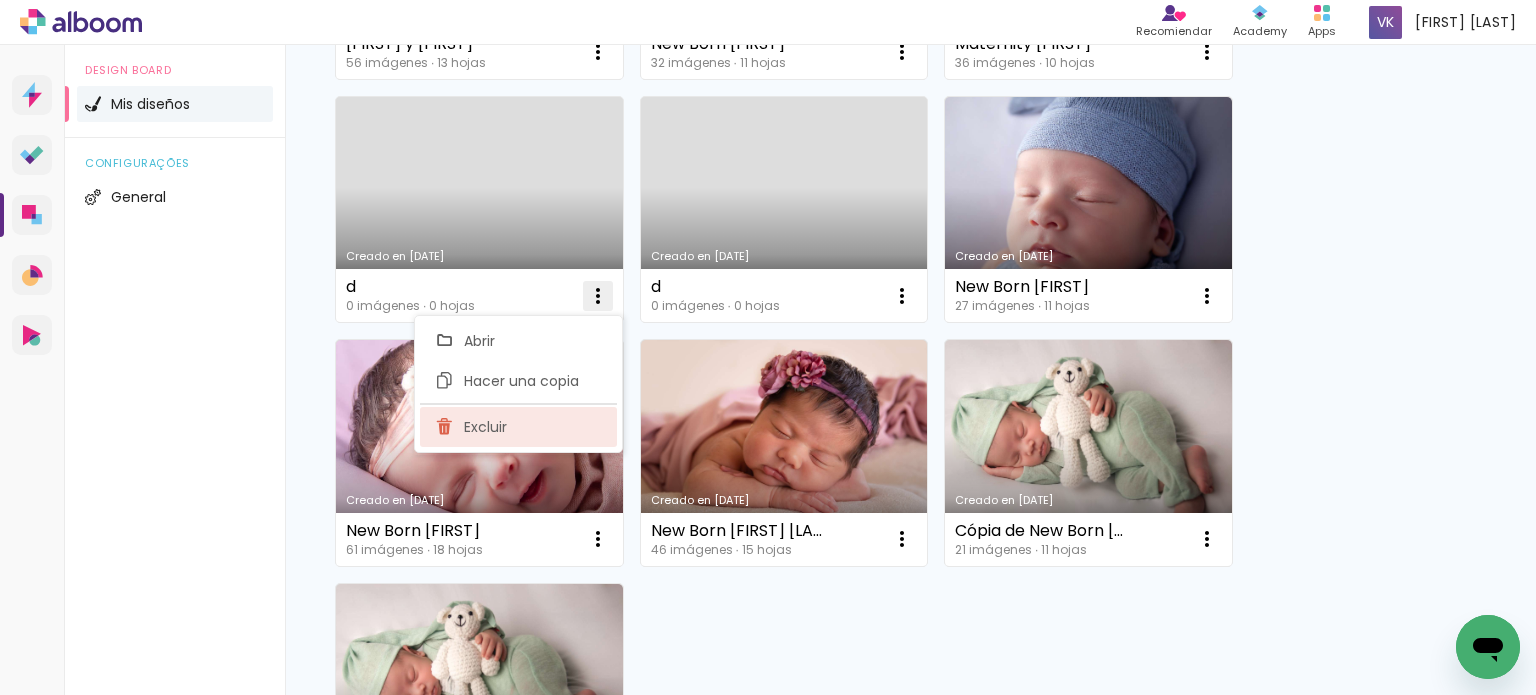 click on "Excluir" 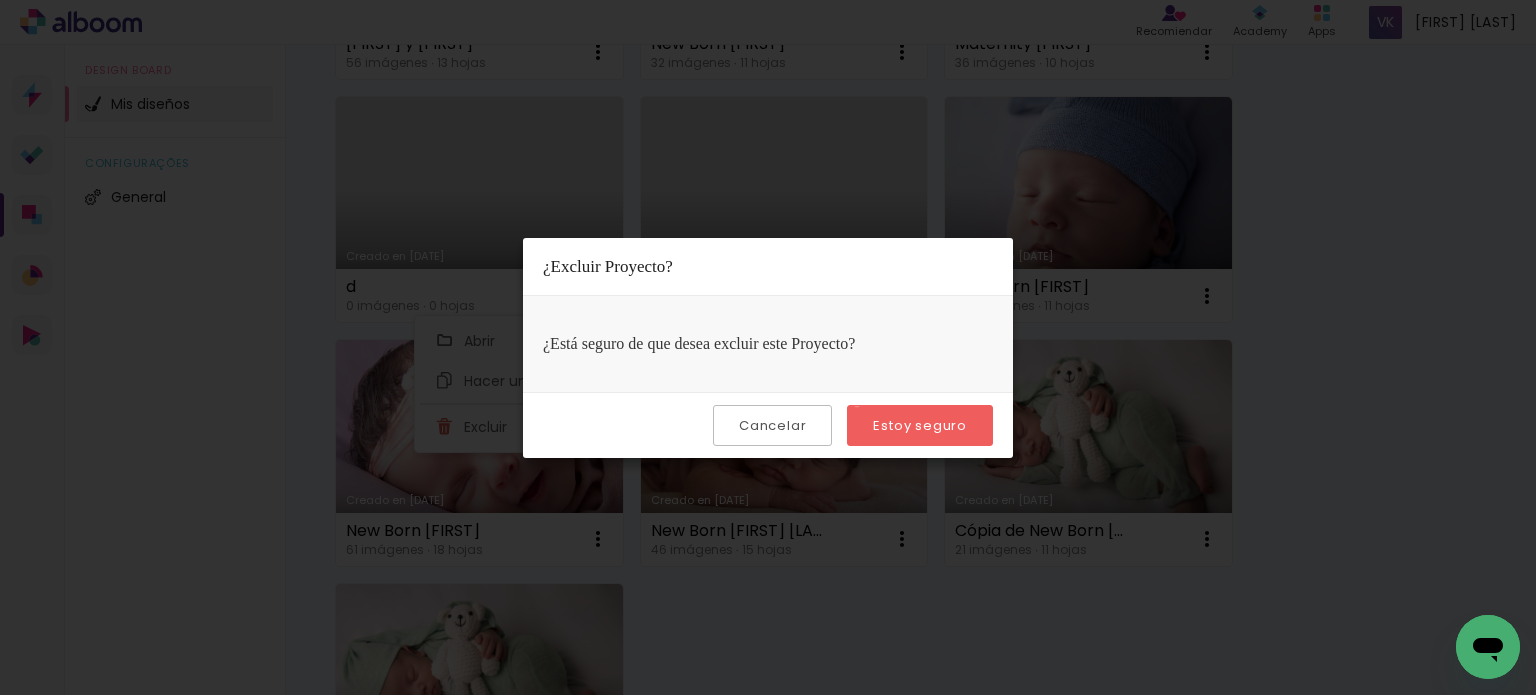 click on "Estoy seguro" at bounding box center [920, 425] 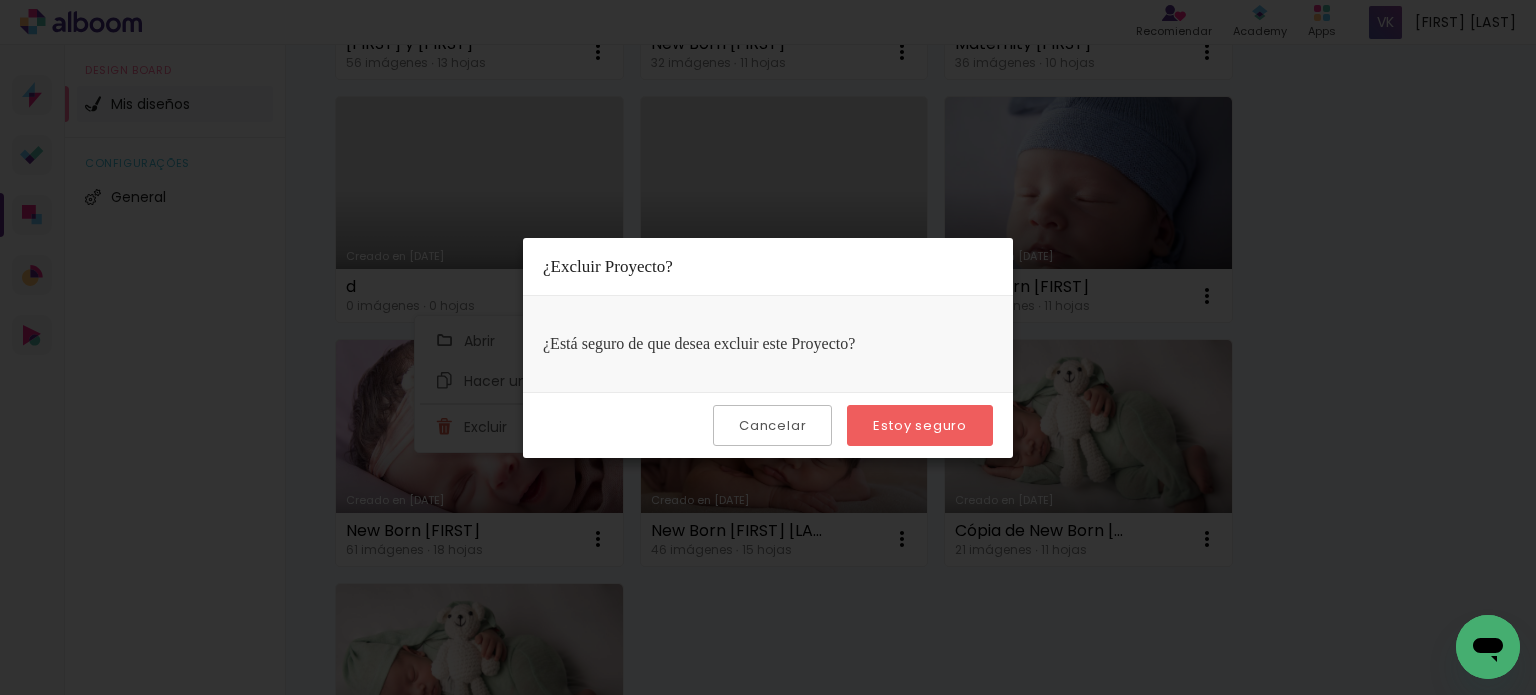 click on "Estoy seguro" at bounding box center (0, 0) 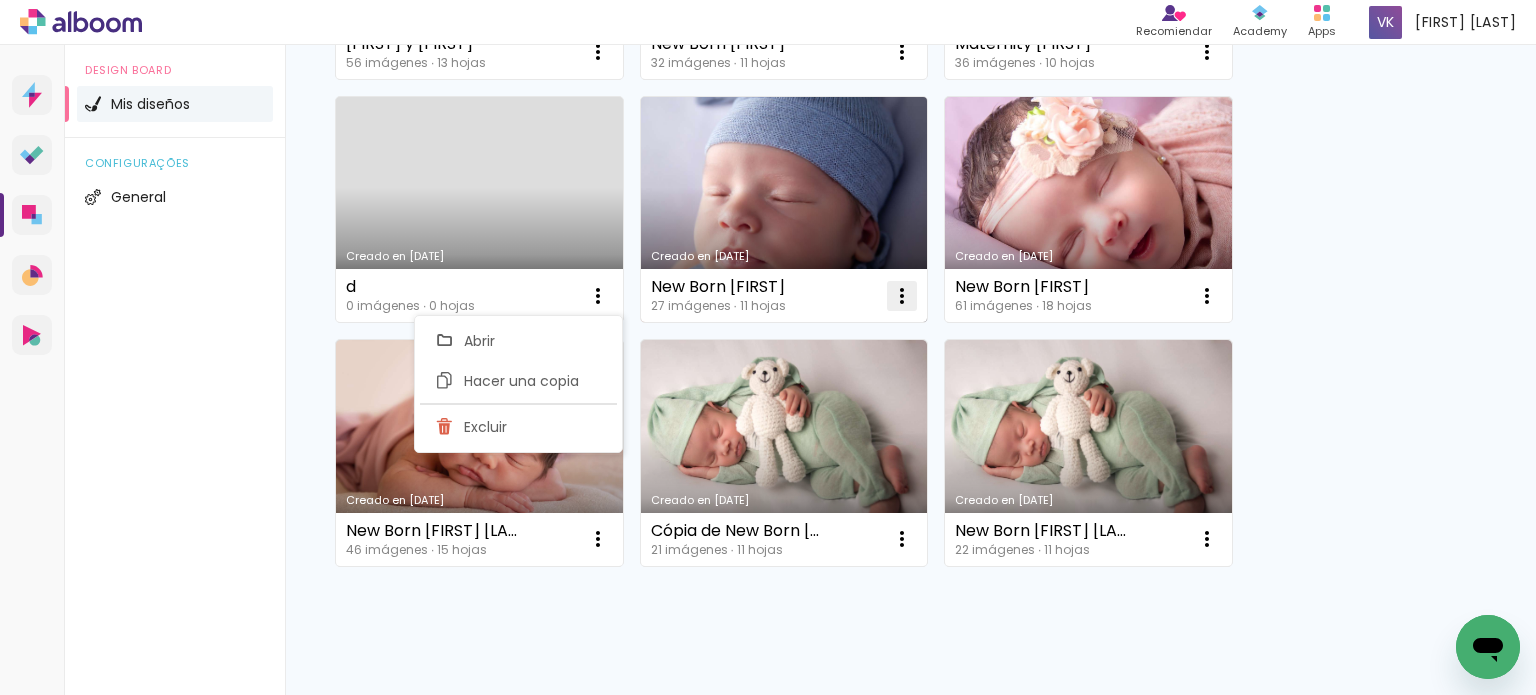 click at bounding box center (598, -8230) 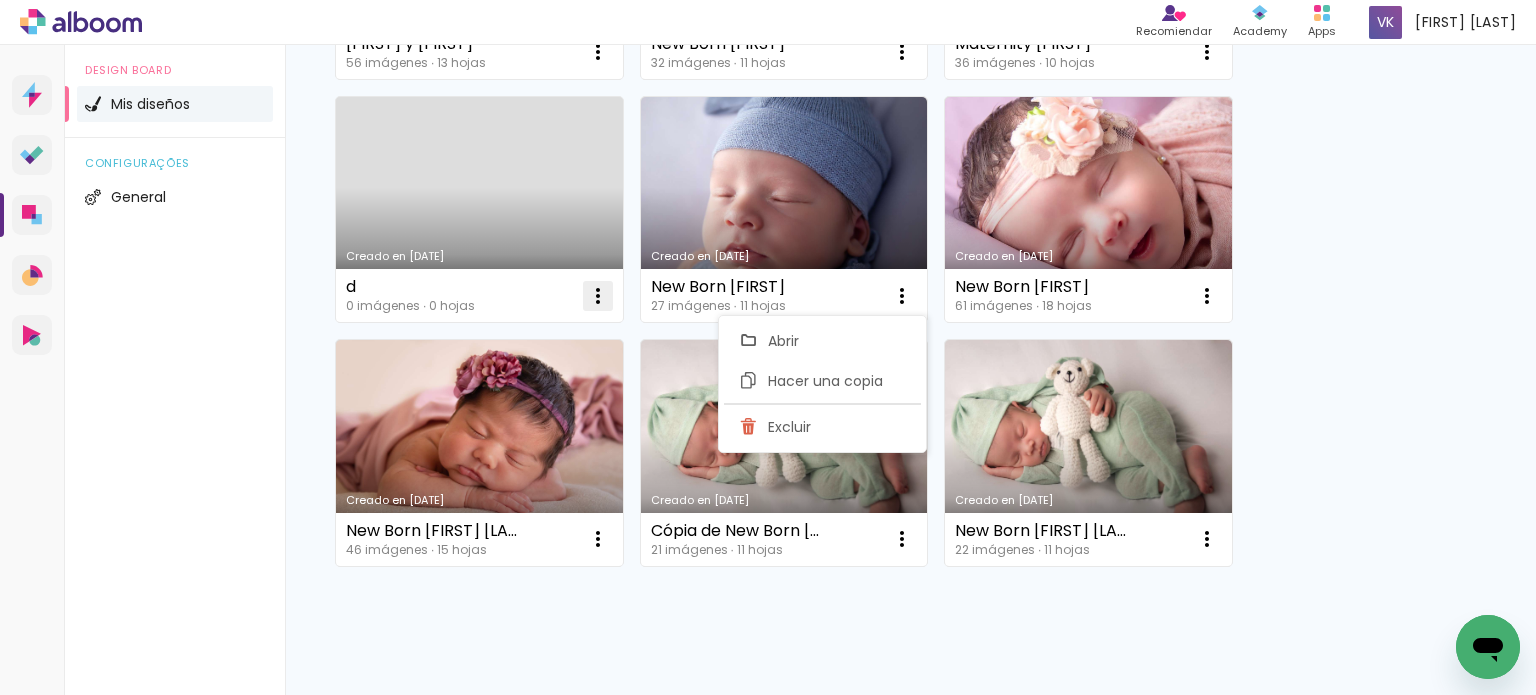 click at bounding box center (598, -8230) 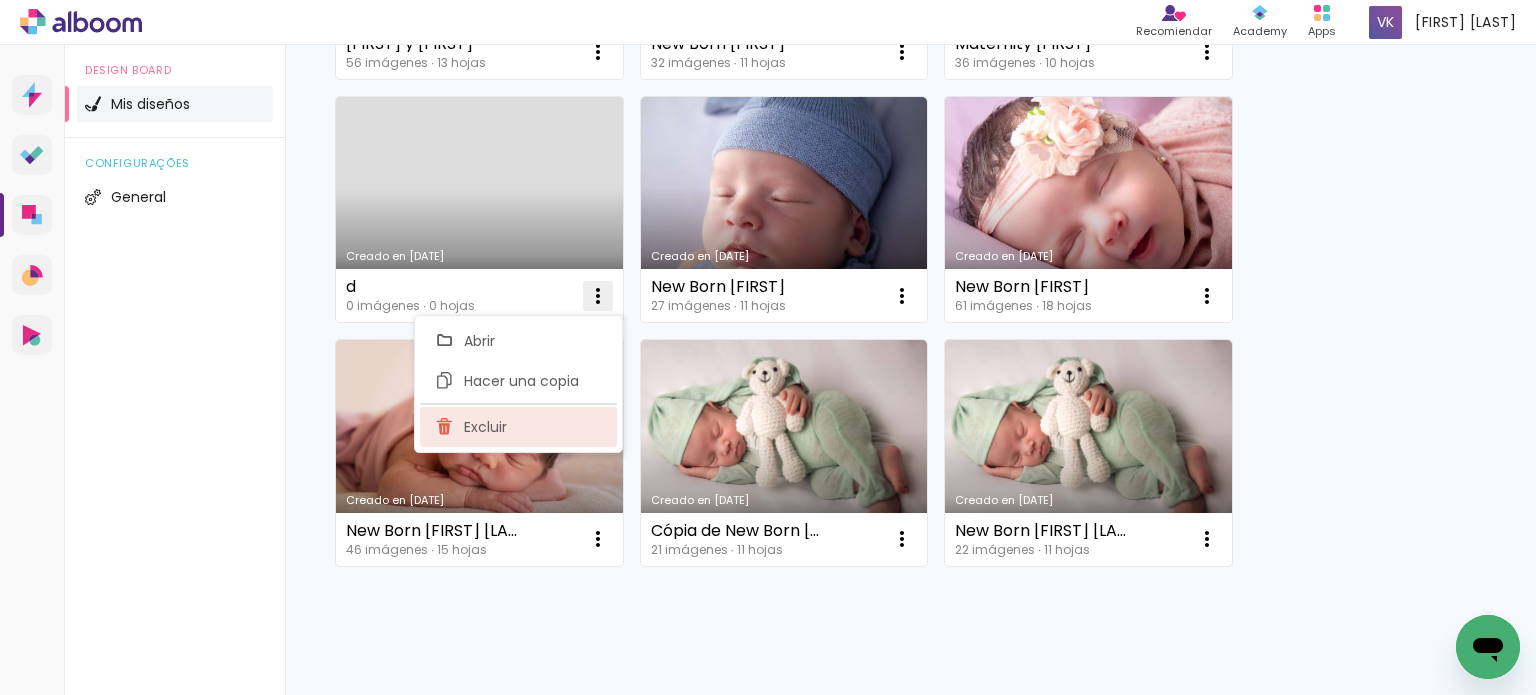 click on "Excluir" 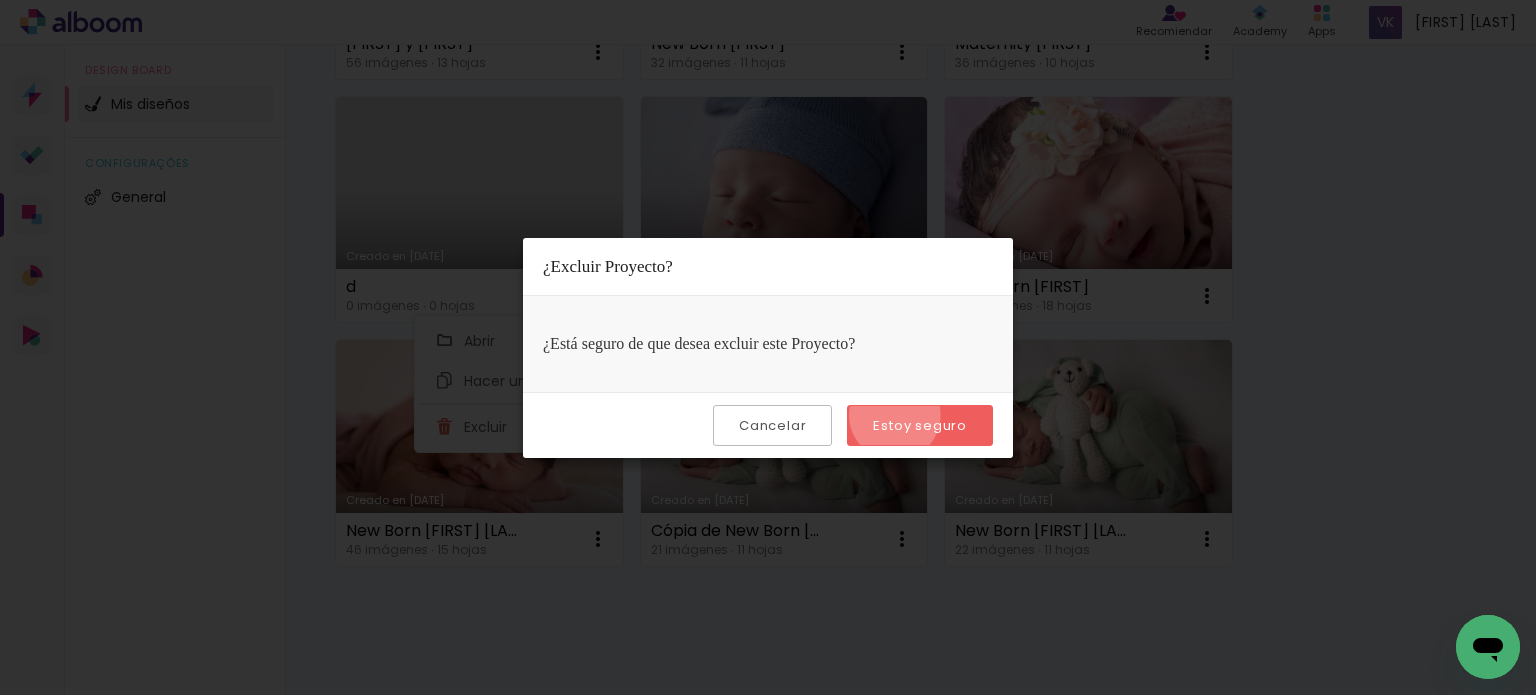 click on "Estoy seguro" at bounding box center [0, 0] 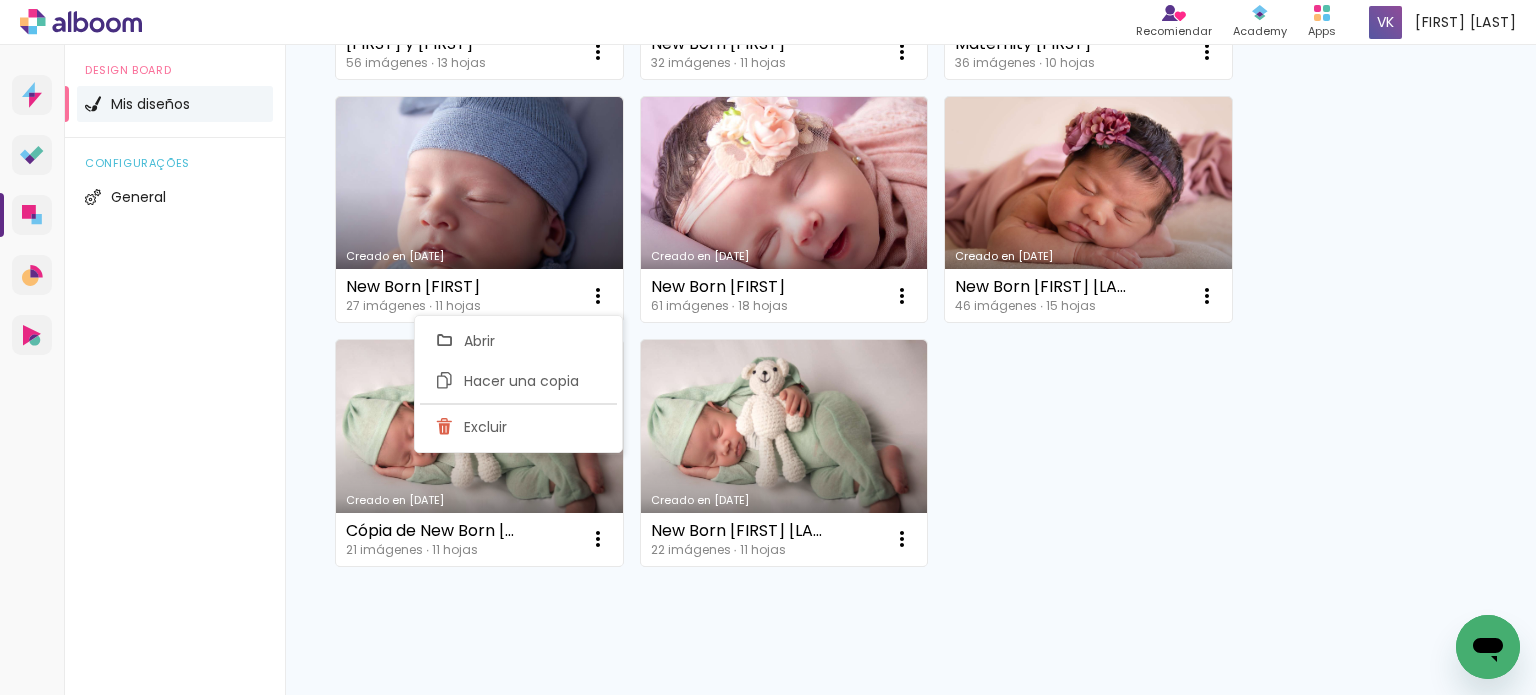scroll, scrollTop: 8116, scrollLeft: 0, axis: vertical 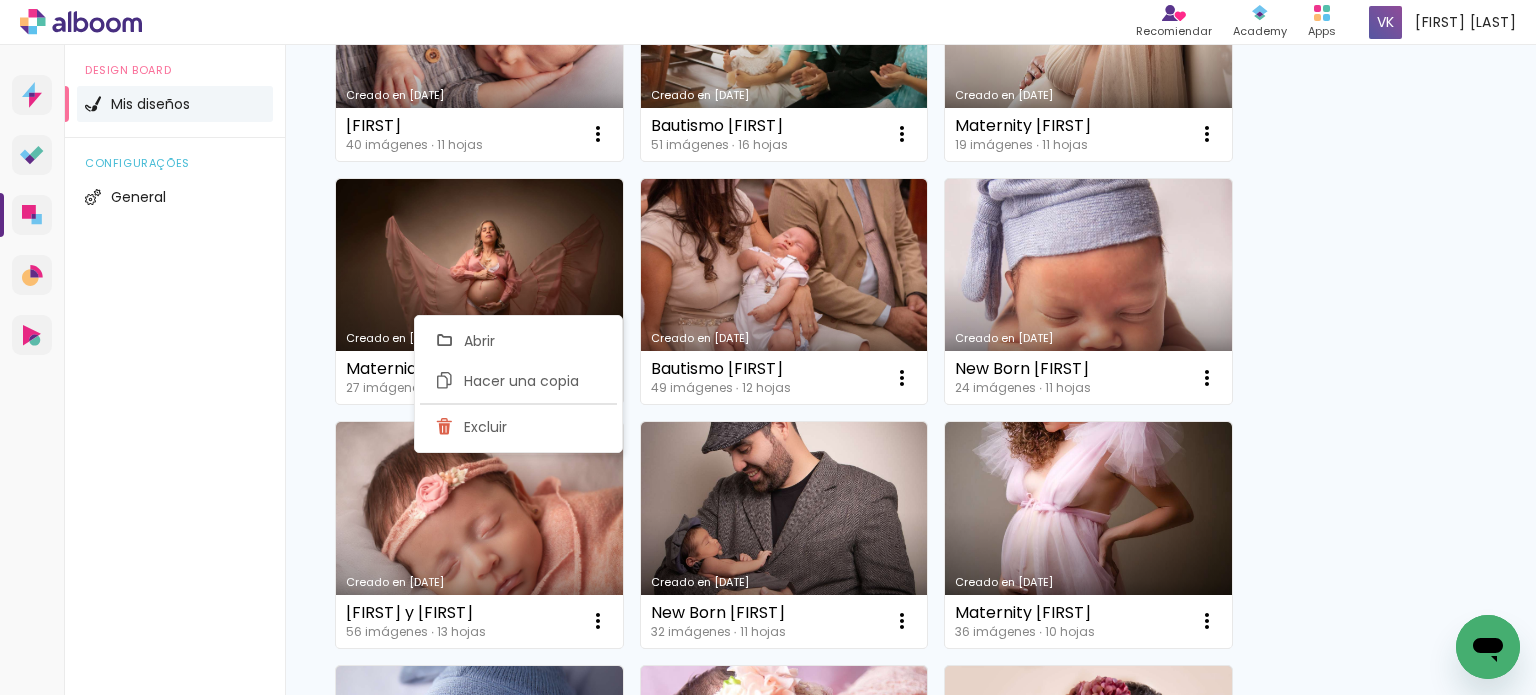 click on "Creado en 21/7/25 1mer Añito Nicolás 161 imágenes  ∙ 16 hojas  Abrir Hacer una copia Excluir Creado en 3/7/25 Tamara 3 años 41 imágenes  ∙ 12 hojas  Abrir Hacer una copia Excluir Creado en 30/6/25 Pre Cumple Pía 41 imágenes  ∙ 11 hojas  Abrir Hacer una copia Excluir Creado en 3/6/25 1 añito Samuel 148 imágenes  ∙ 17 hojas  Abrir Hacer una copia Excluir Creado en 2/6/25 Cuadro Gastón 4 imágenes  ∙ 1 hoja  Abrir Hacer una copia Excluir Creado en 28/5/25 New Born Astrid Belén 37 imágenes  ∙ 11 hojas  Abrir Hacer una copia Excluir Creado en 20/5/25 Thiago 2 años 26 imágenes  ∙ 11 hojas  Abrir Hacer una copia Excluir Creado en 25/4/25 Stephano 2 Añitos 140 imágenes  ∙ 0 hojas  Abrir Hacer una copia Excluir Creado en 25/4/25 Maternity Vane Ramos 35 imágenes  ∙ 11 hojas  Abrir Hacer una copia Excluir Creado en 15/4/25 1° Añito Benjamin 139 imágenes  ∙ 17 hojas  Abrir Hacer una copia Excluir Creado en 8/4/25 Bautismo Gastón 140 imágenes  ∙ 17 hojas  Abrir Hacer una copia" at bounding box center [910, -3364] 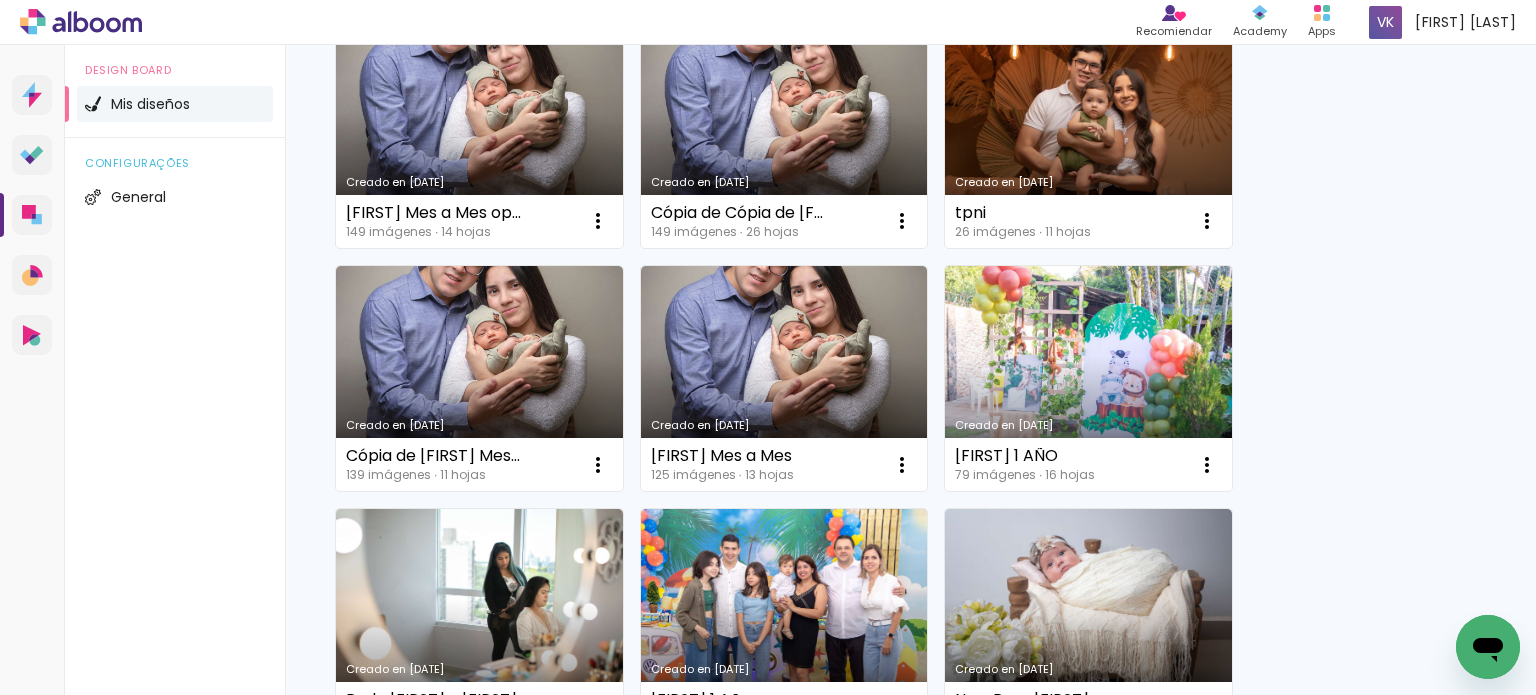 scroll, scrollTop: 4410, scrollLeft: 0, axis: vertical 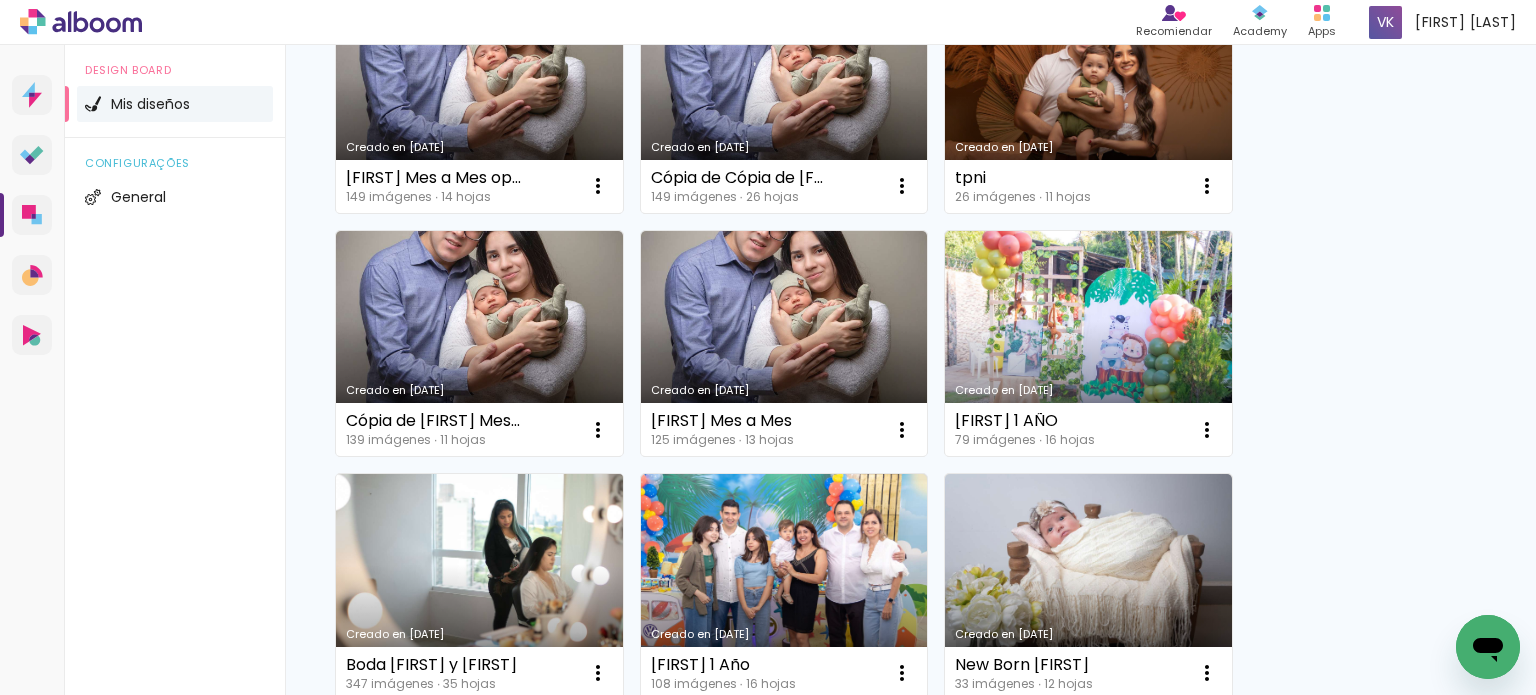 click on "Creado en 23/1/23" at bounding box center (479, 587) 